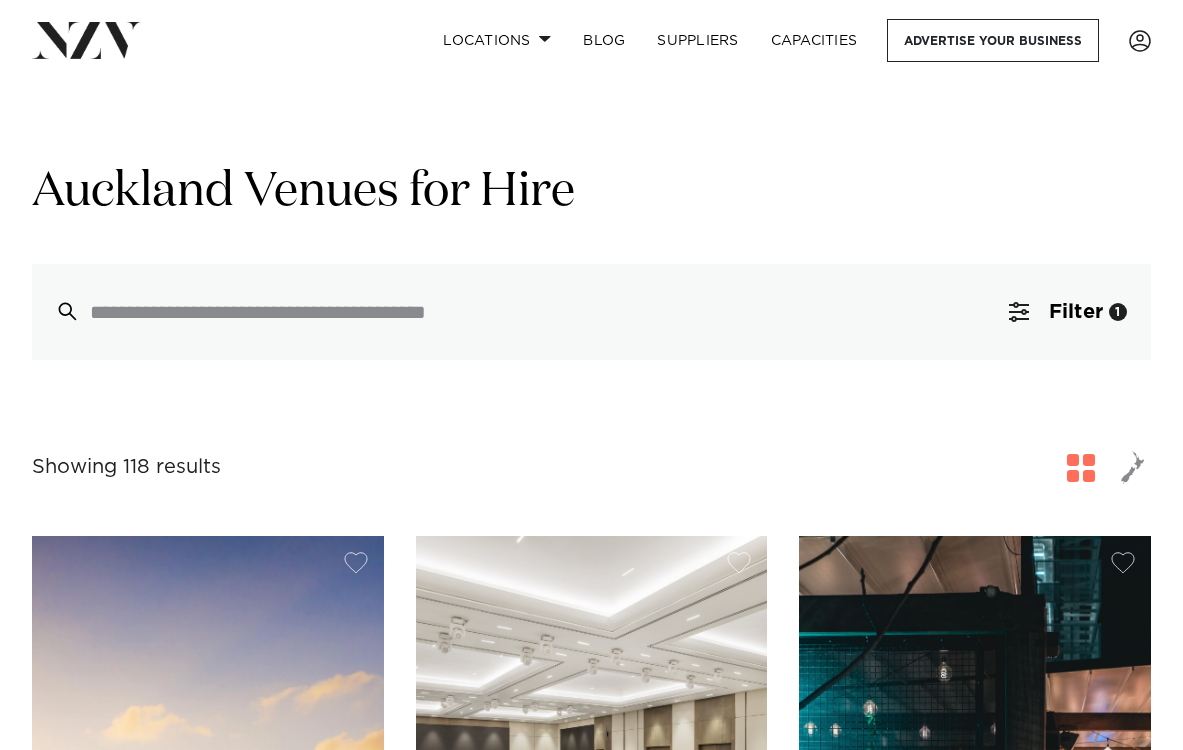 scroll, scrollTop: 0, scrollLeft: 0, axis: both 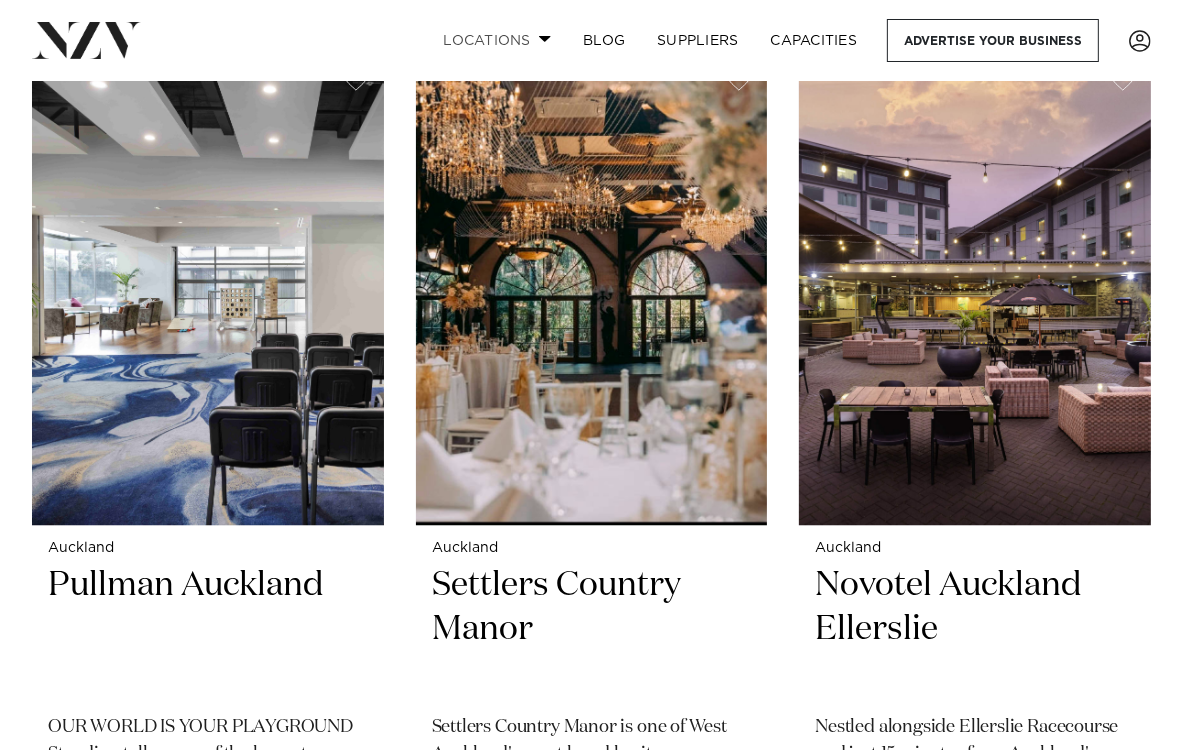 click on "Locations" at bounding box center (497, 40) 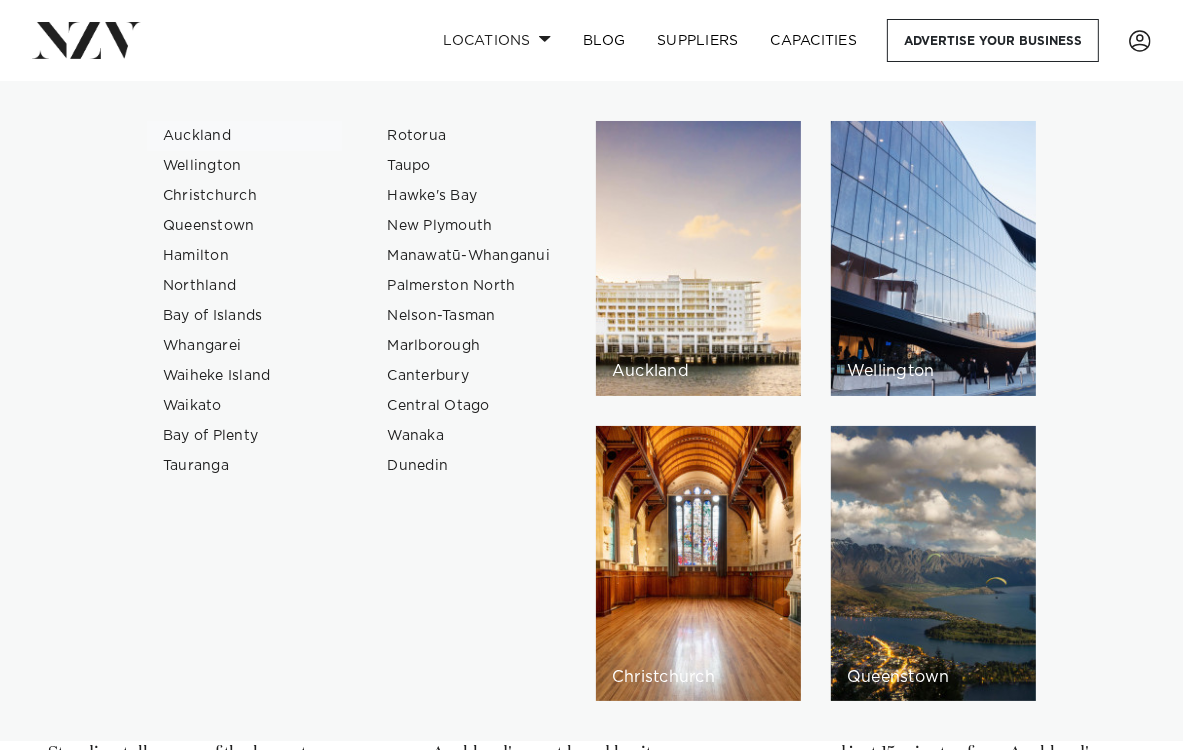 click on "Auckland" at bounding box center [244, 136] 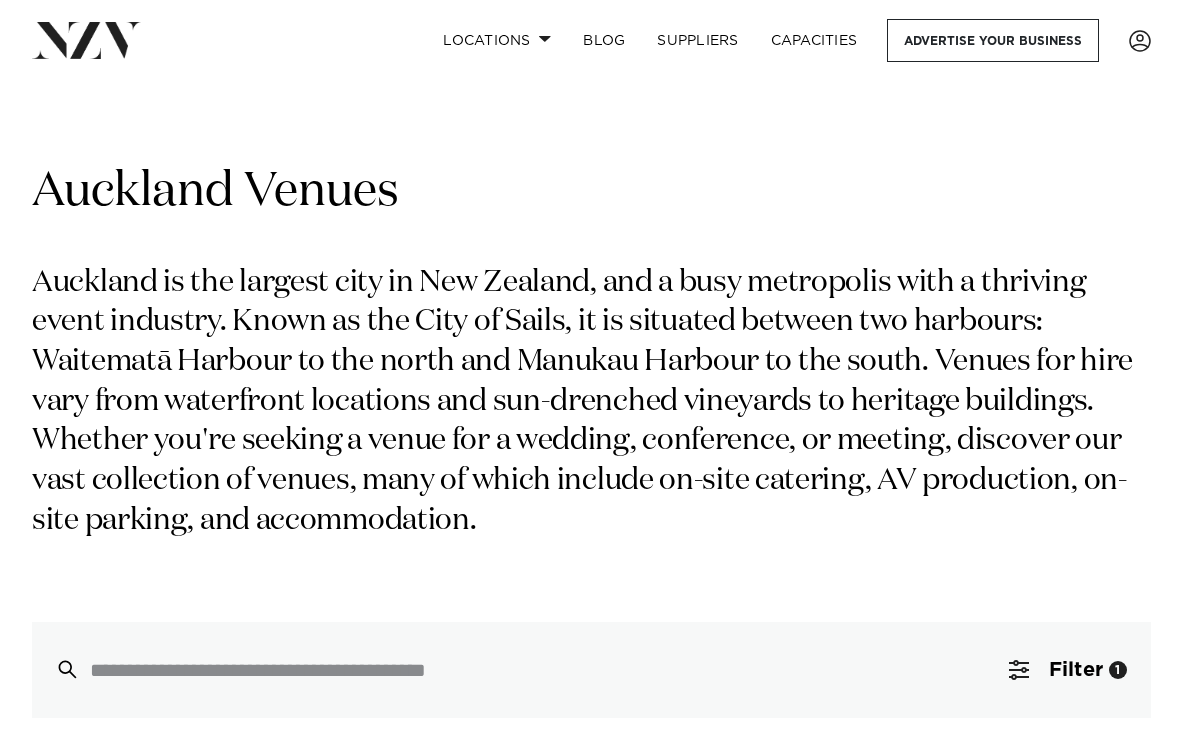 scroll, scrollTop: 0, scrollLeft: 0, axis: both 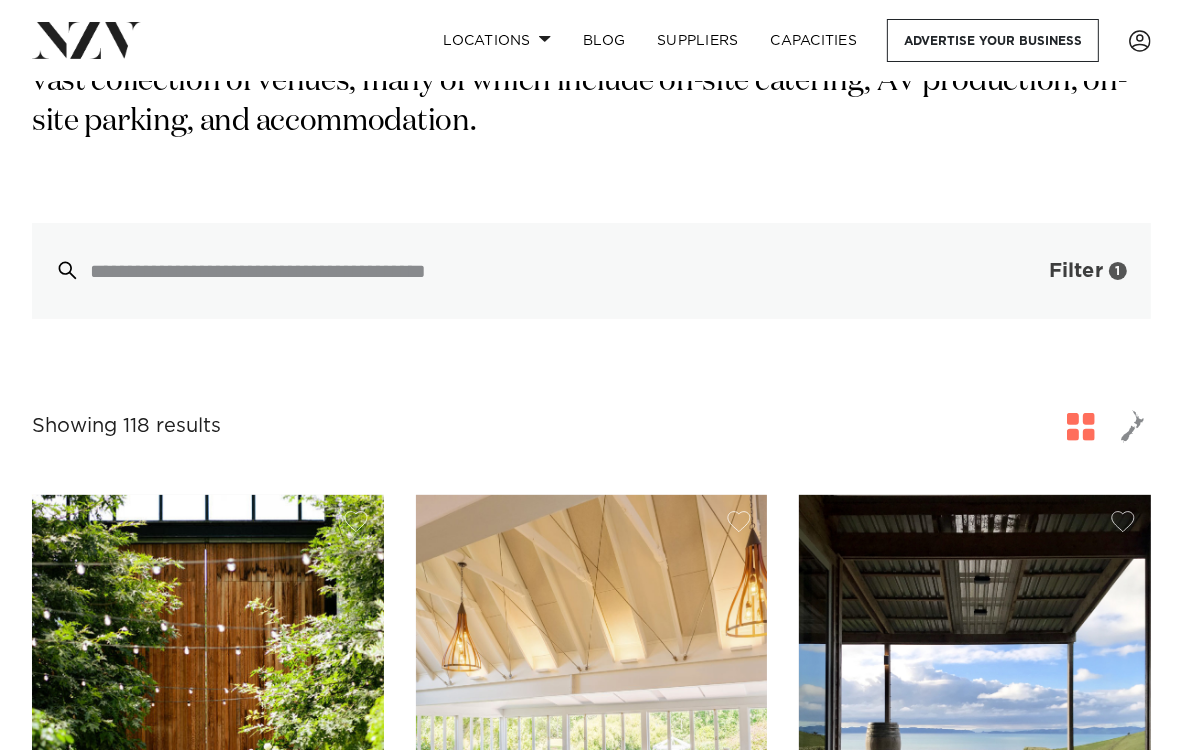 click on "Filter" at bounding box center (1076, 271) 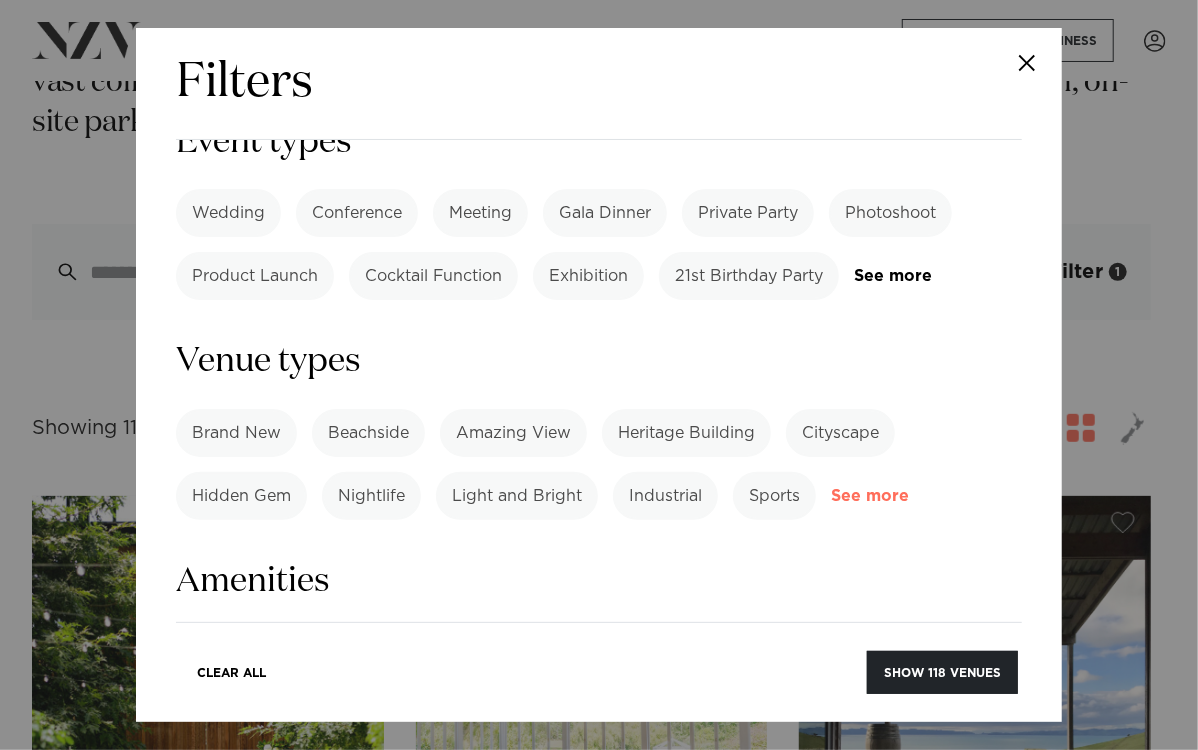 scroll, scrollTop: 600, scrollLeft: 0, axis: vertical 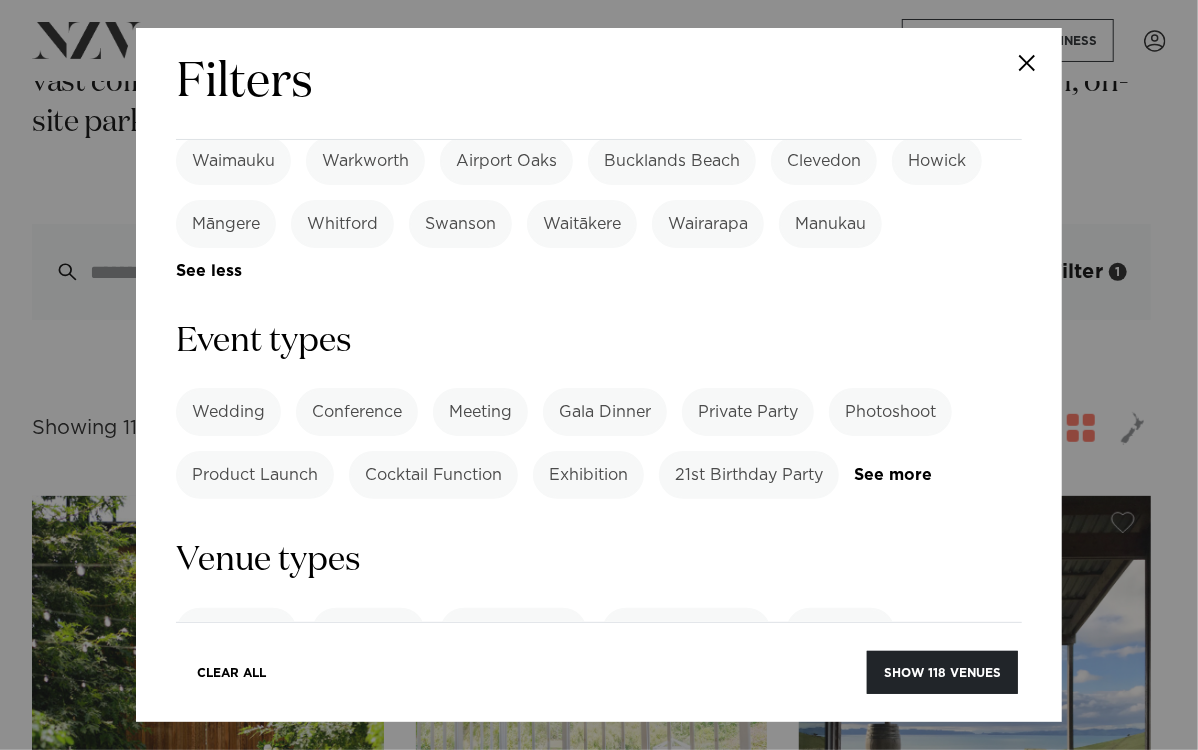 click on "Product Launch" at bounding box center (255, 475) 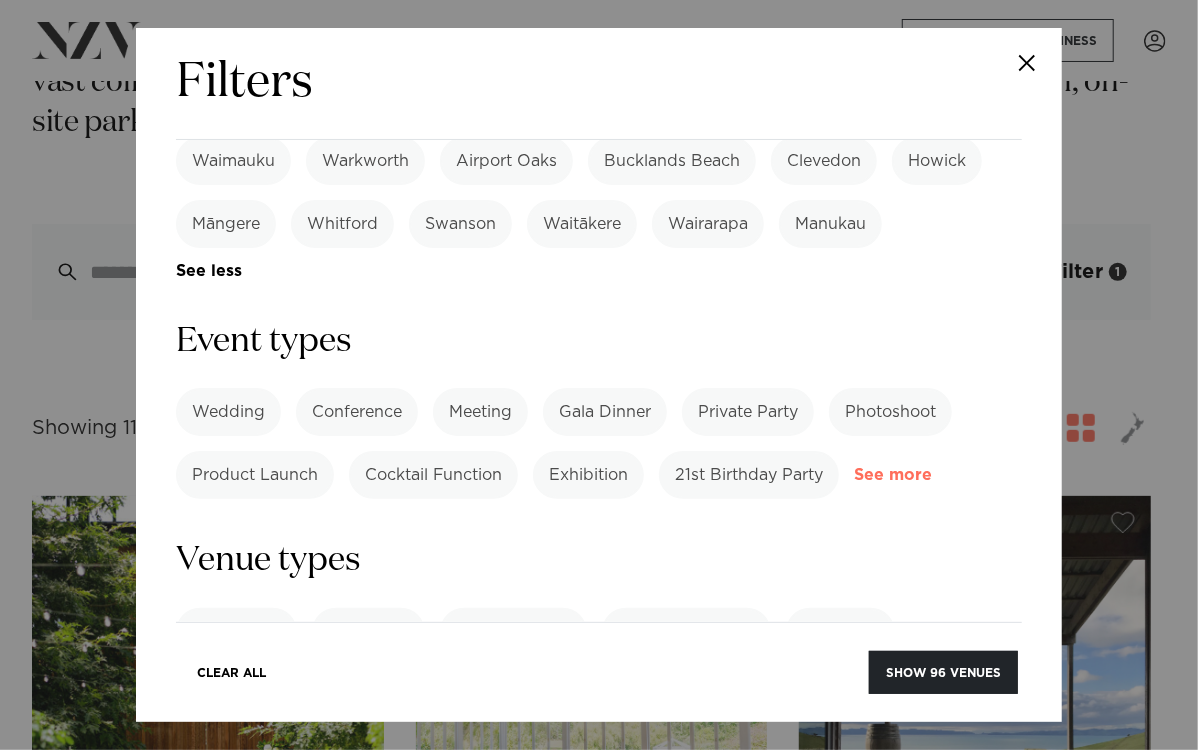 click on "See more" at bounding box center [932, 475] 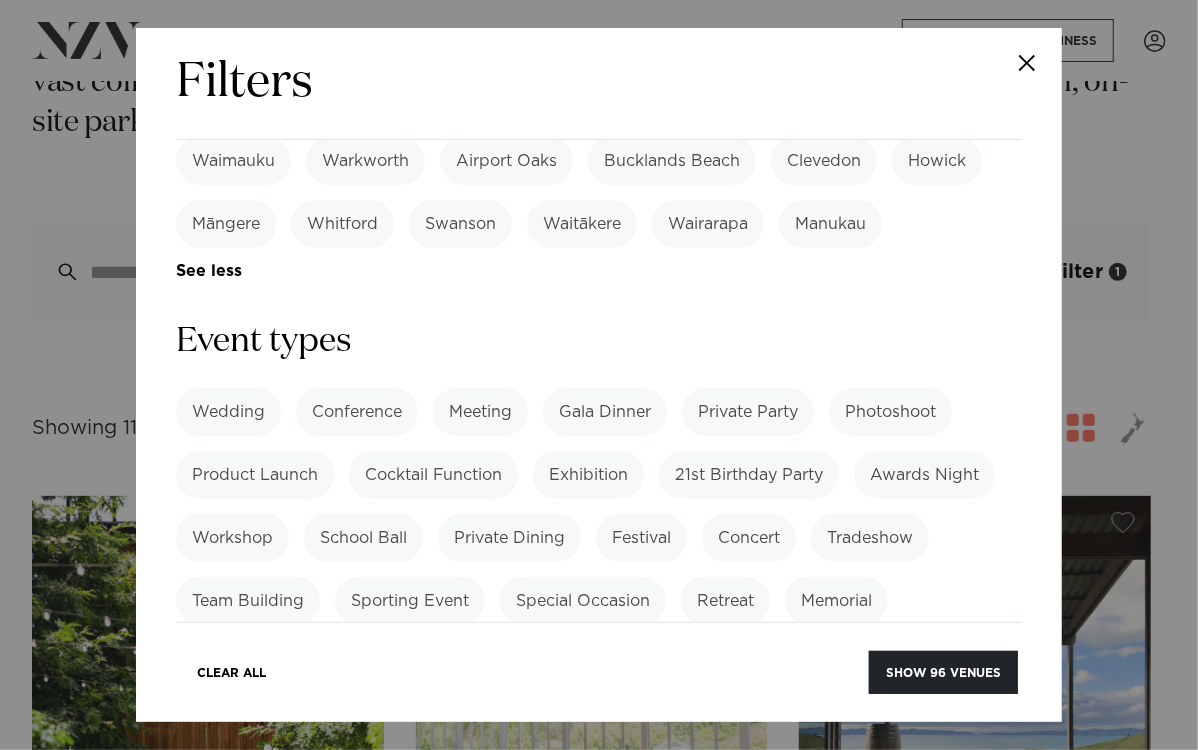 scroll, scrollTop: 699, scrollLeft: 0, axis: vertical 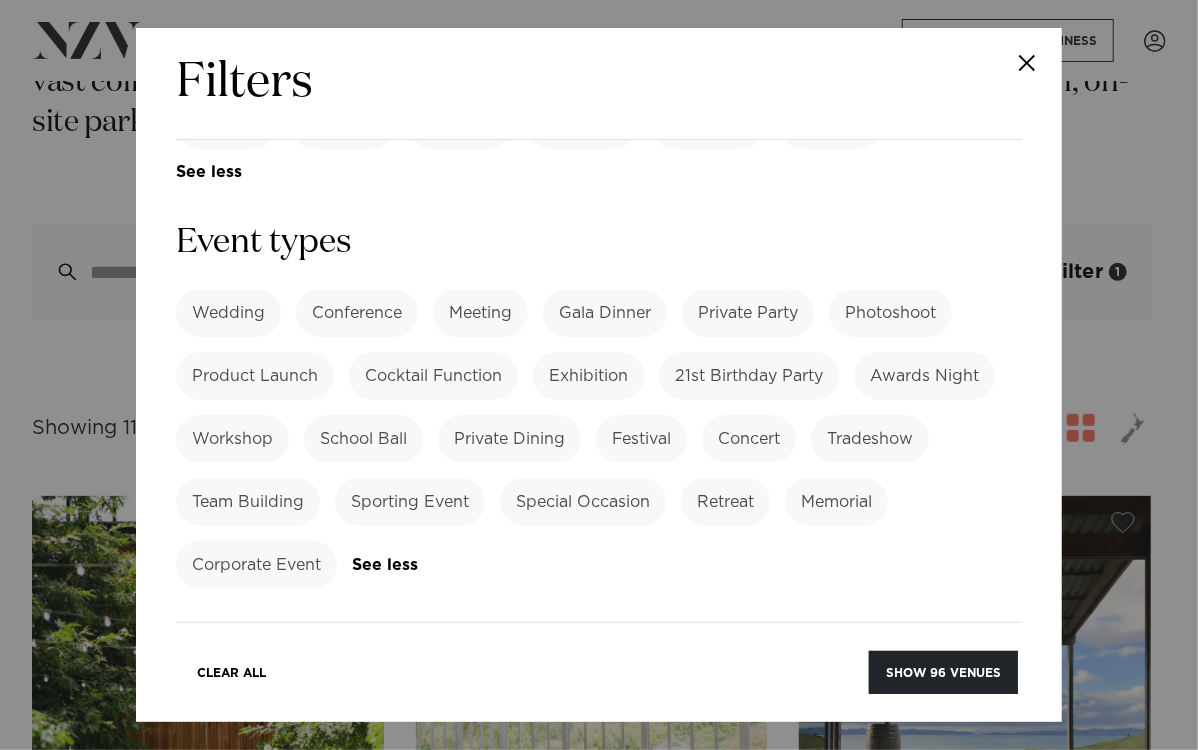 click on "Workshop" at bounding box center [232, 439] 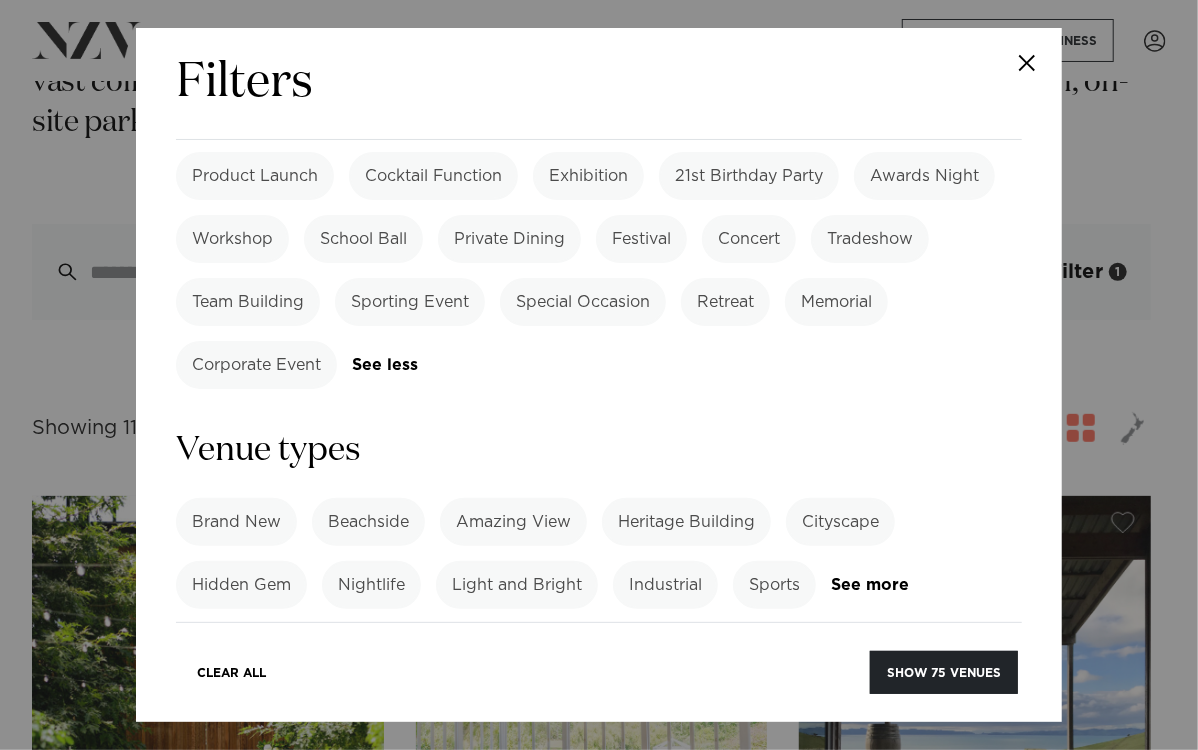 scroll, scrollTop: 999, scrollLeft: 0, axis: vertical 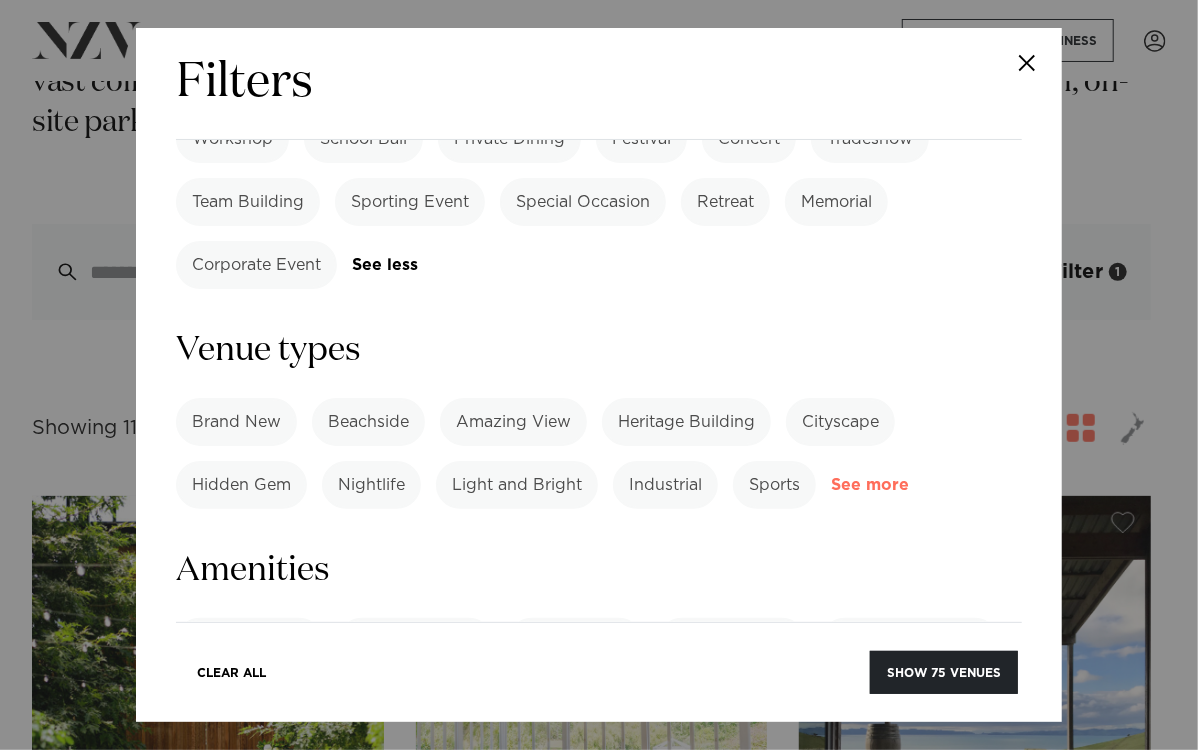 click on "See more" at bounding box center (909, 485) 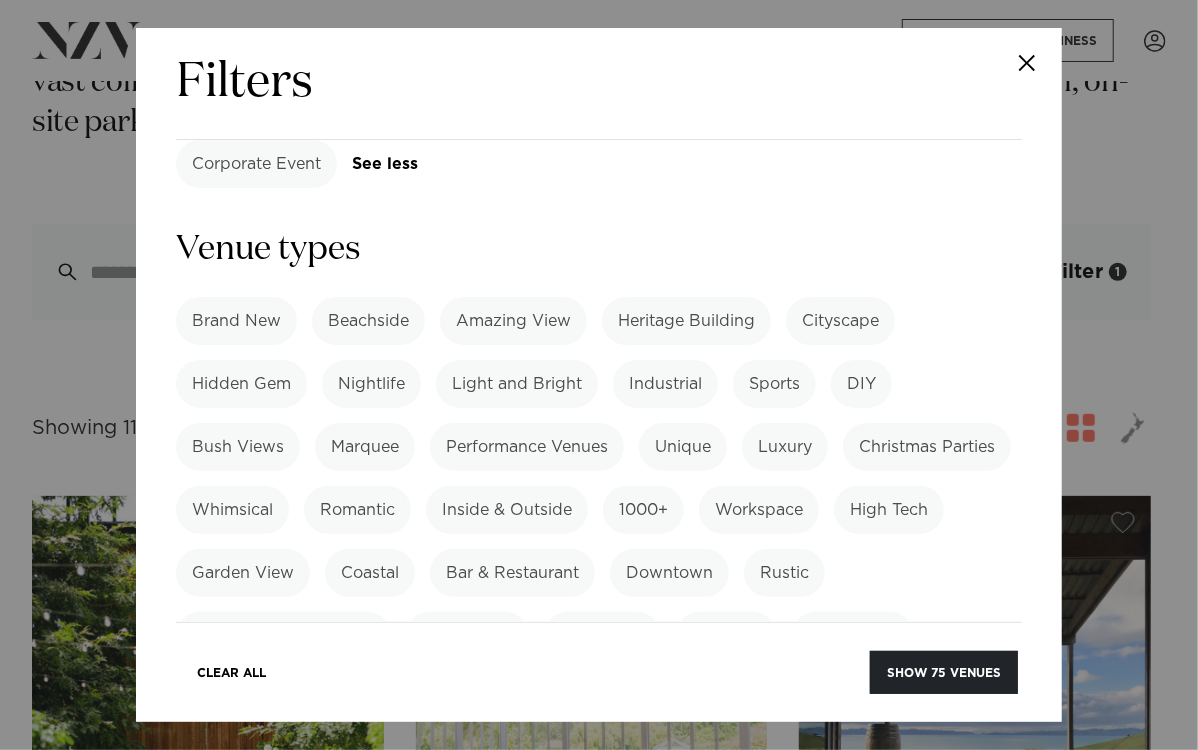 scroll, scrollTop: 1200, scrollLeft: 0, axis: vertical 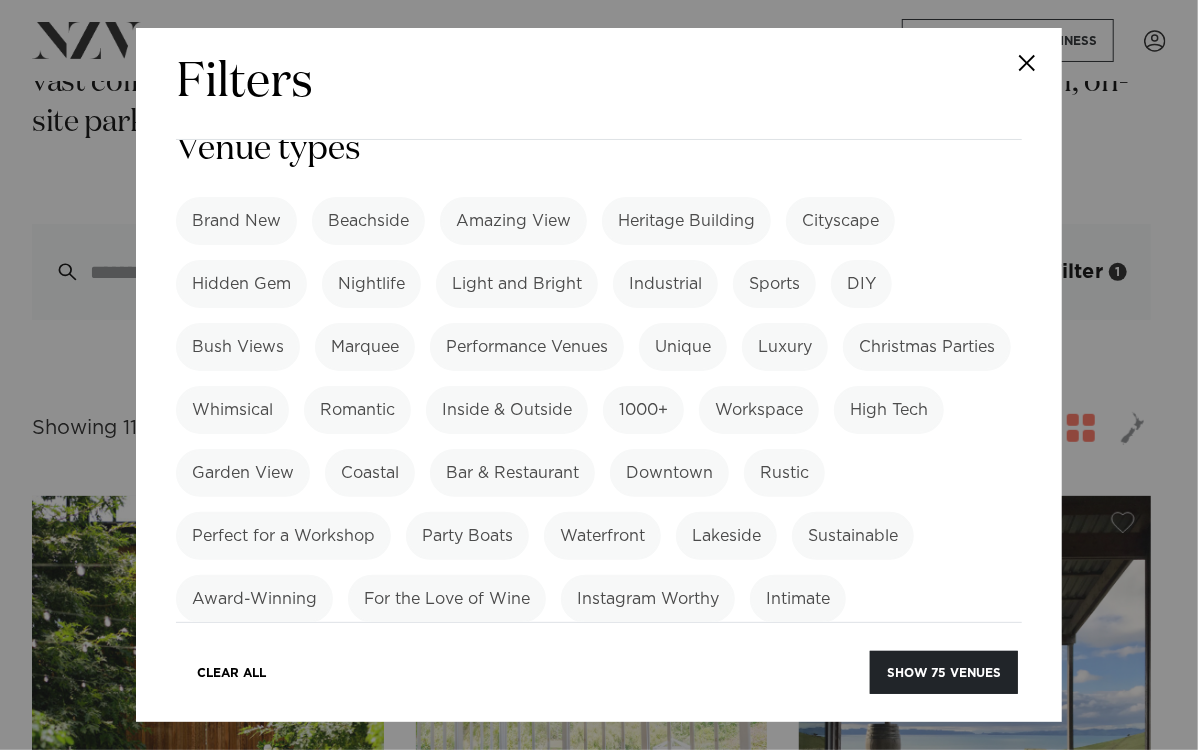 click on "Perfect for a Workshop" at bounding box center (283, 536) 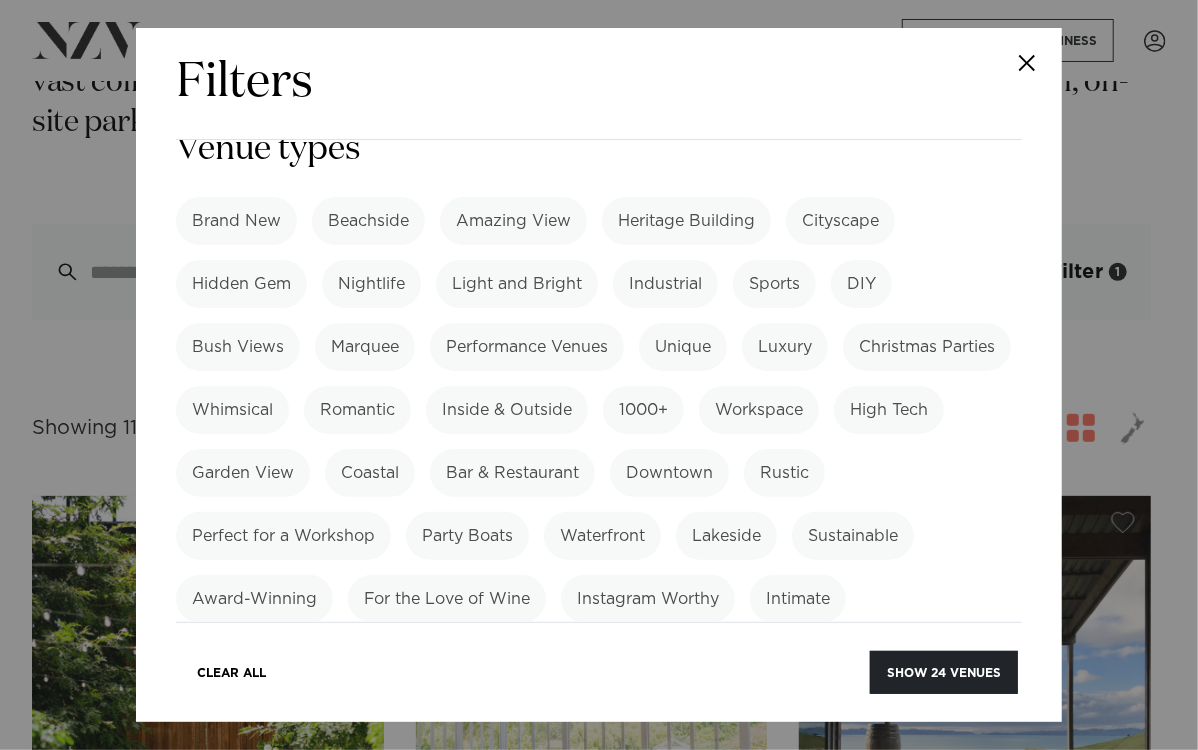 click on "Workspace" at bounding box center [759, 410] 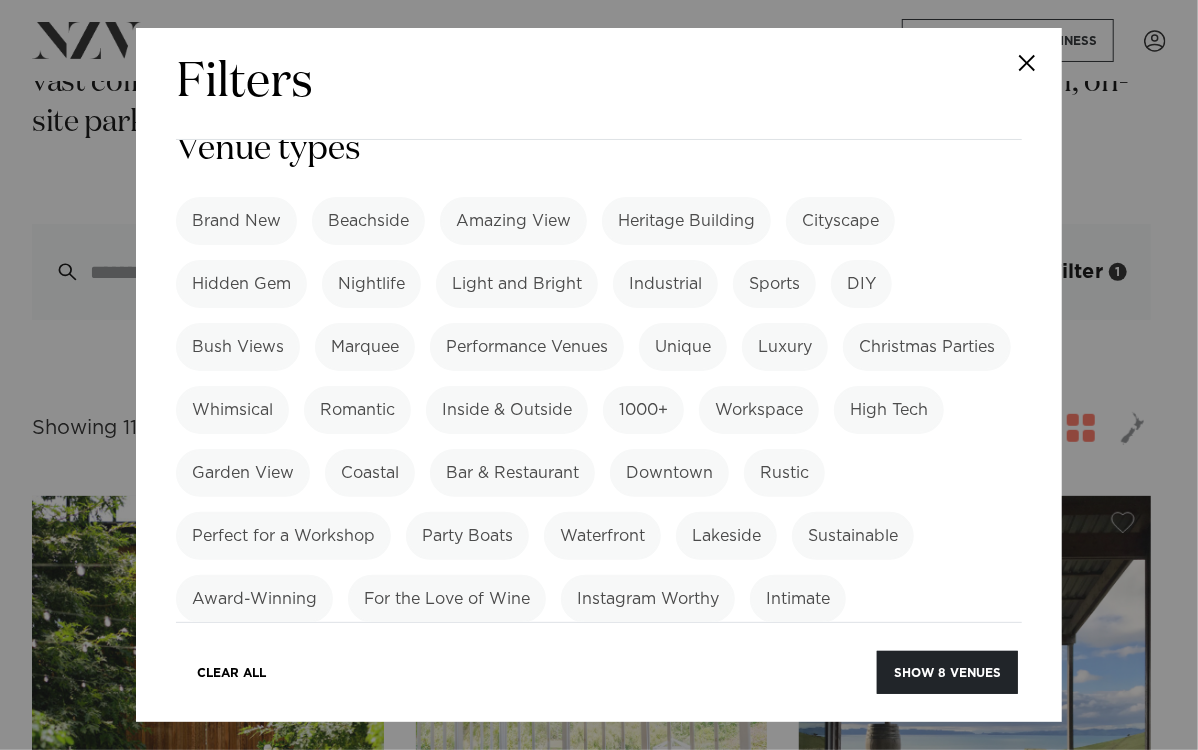click on "Heritage Building" at bounding box center [686, 221] 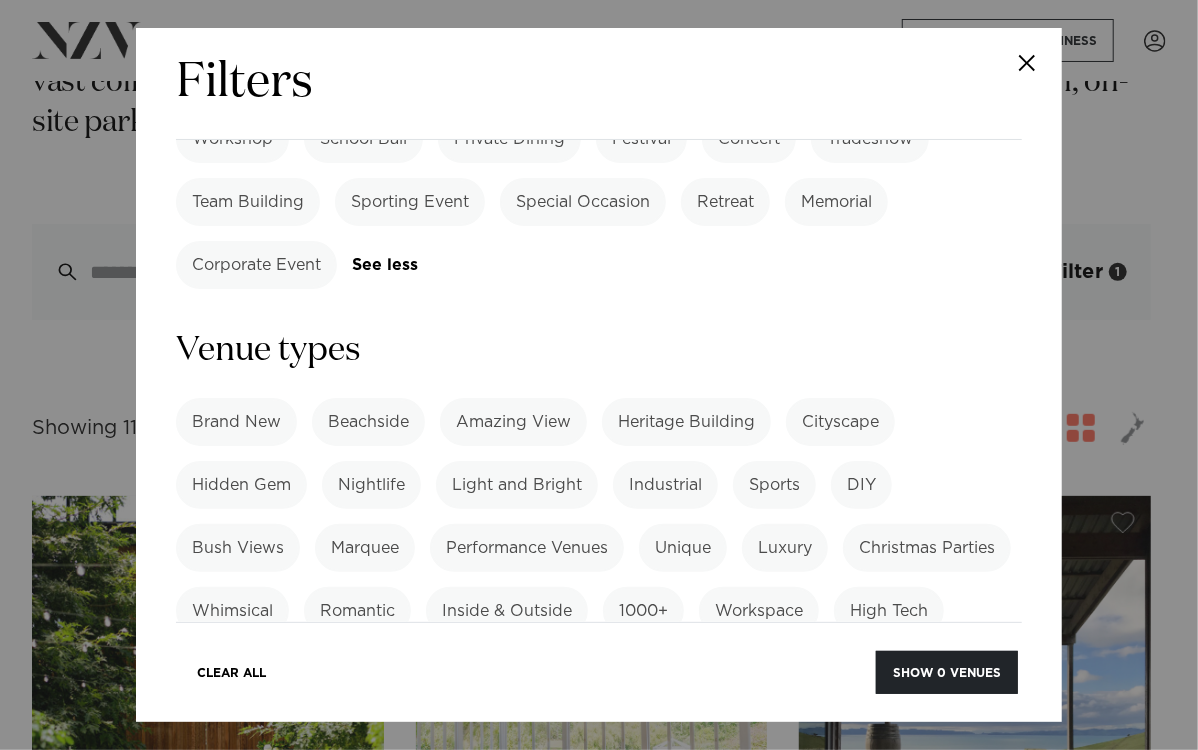 scroll, scrollTop: 1100, scrollLeft: 0, axis: vertical 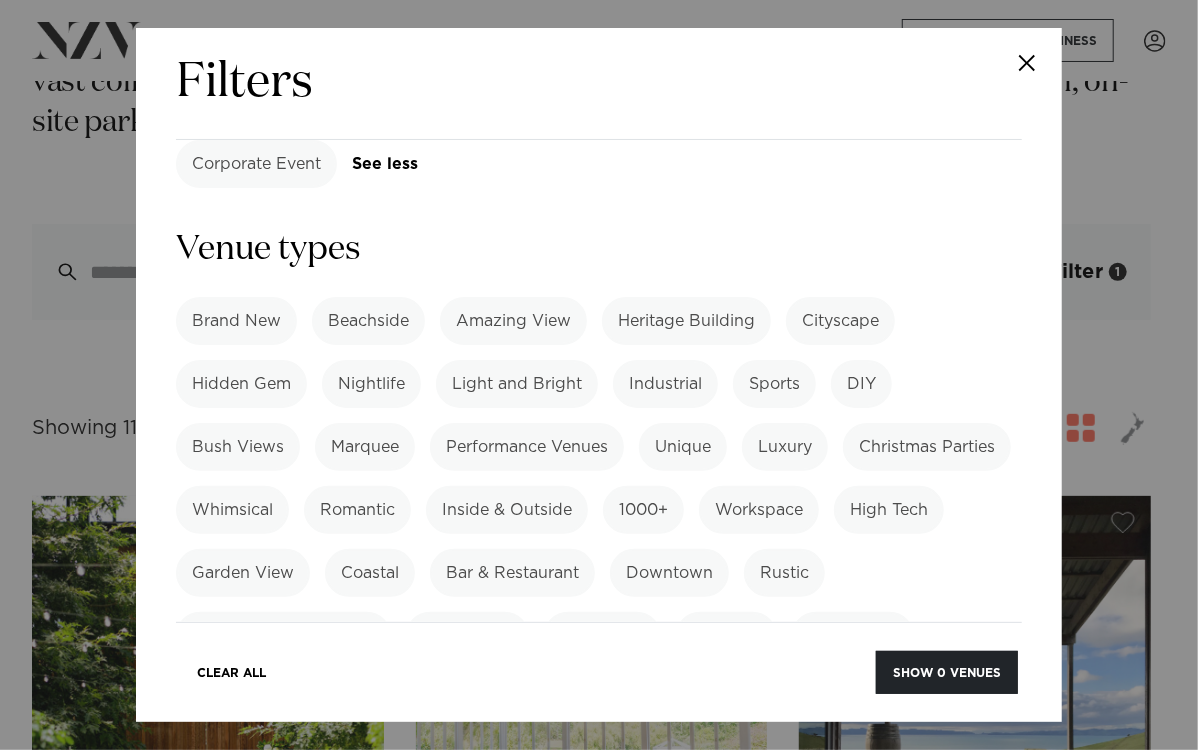 click on "Amazing View" at bounding box center (513, 321) 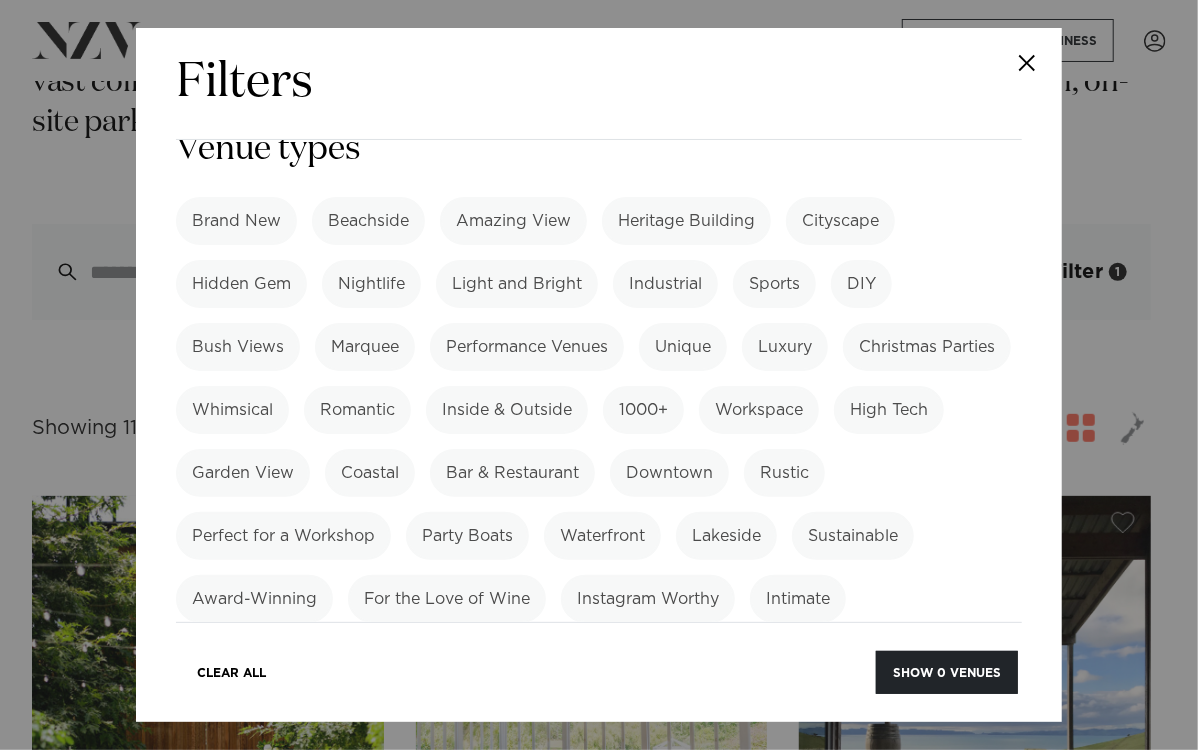 click on "Unique" at bounding box center (683, 347) 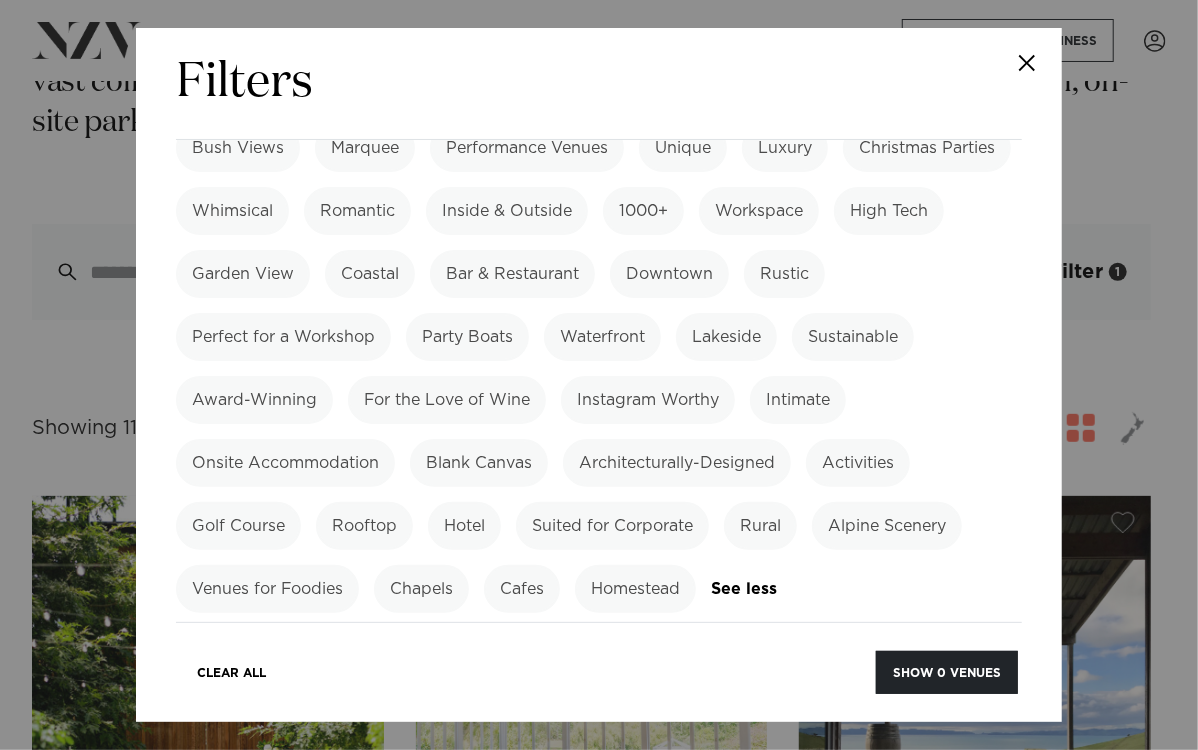 scroll, scrollTop: 1499, scrollLeft: 0, axis: vertical 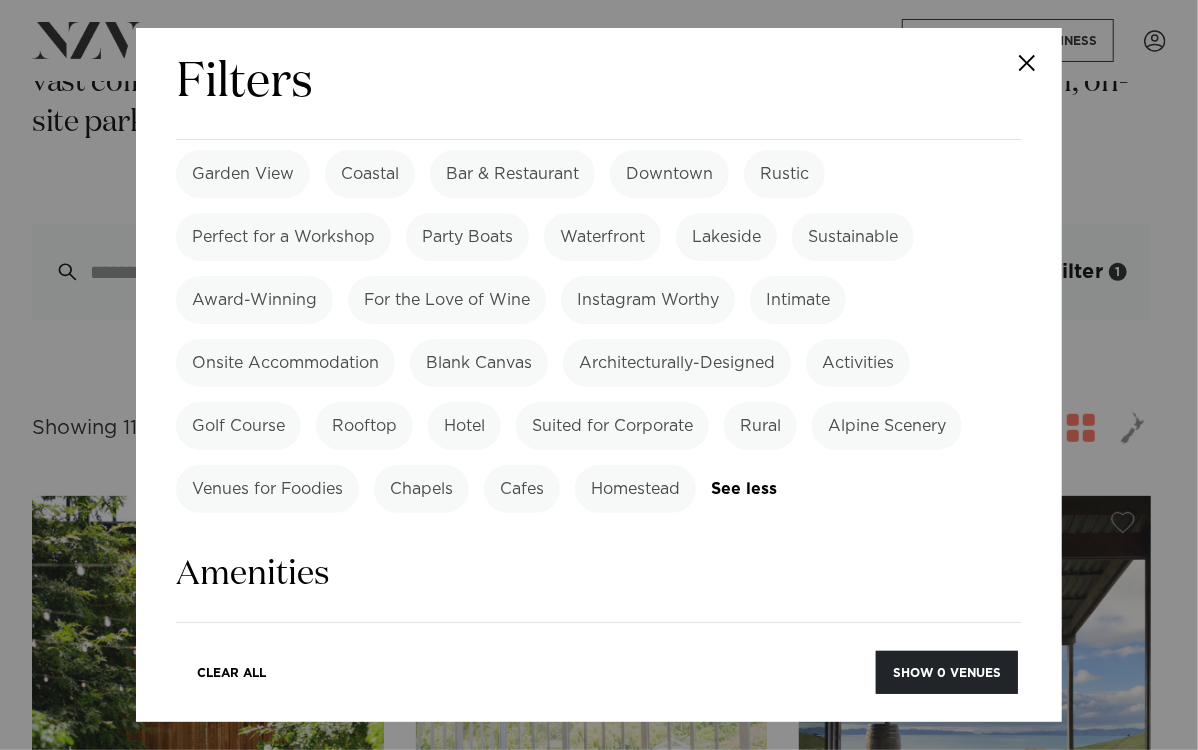 click on "Architecturally-Designed" at bounding box center (677, 363) 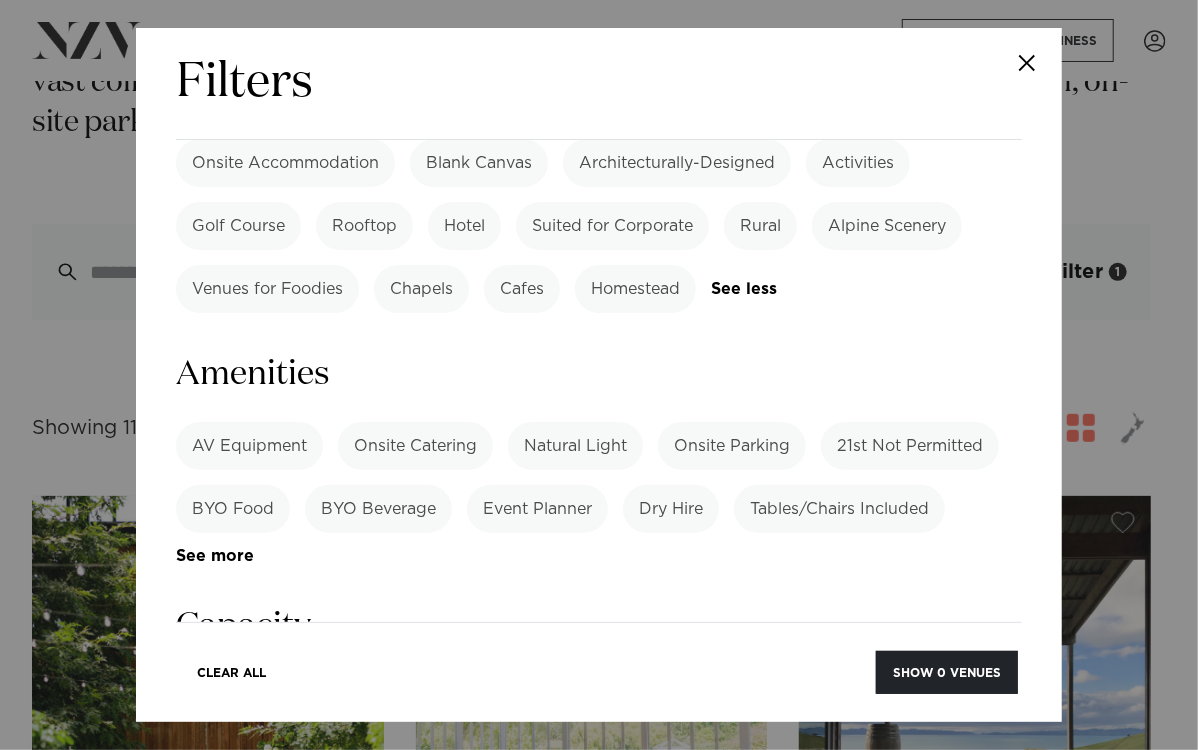 click on "AV Equipment" at bounding box center [249, 446] 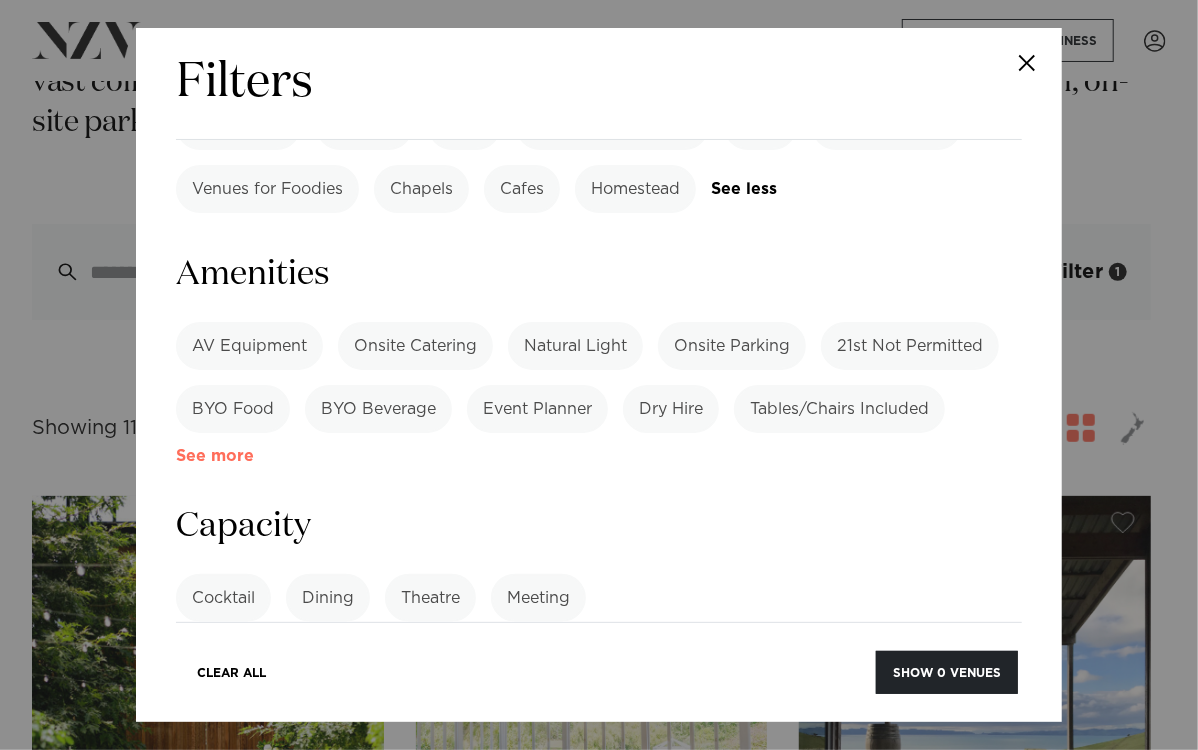 click on "See more" at bounding box center [254, 456] 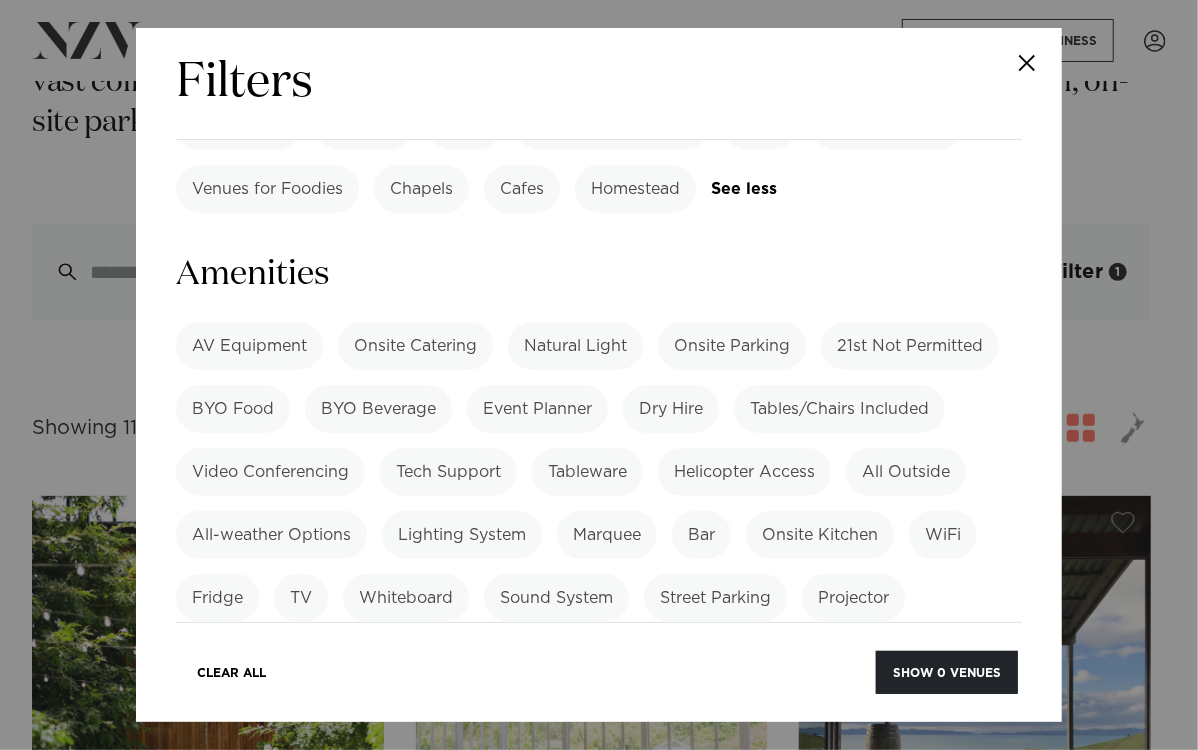scroll, scrollTop: 1899, scrollLeft: 0, axis: vertical 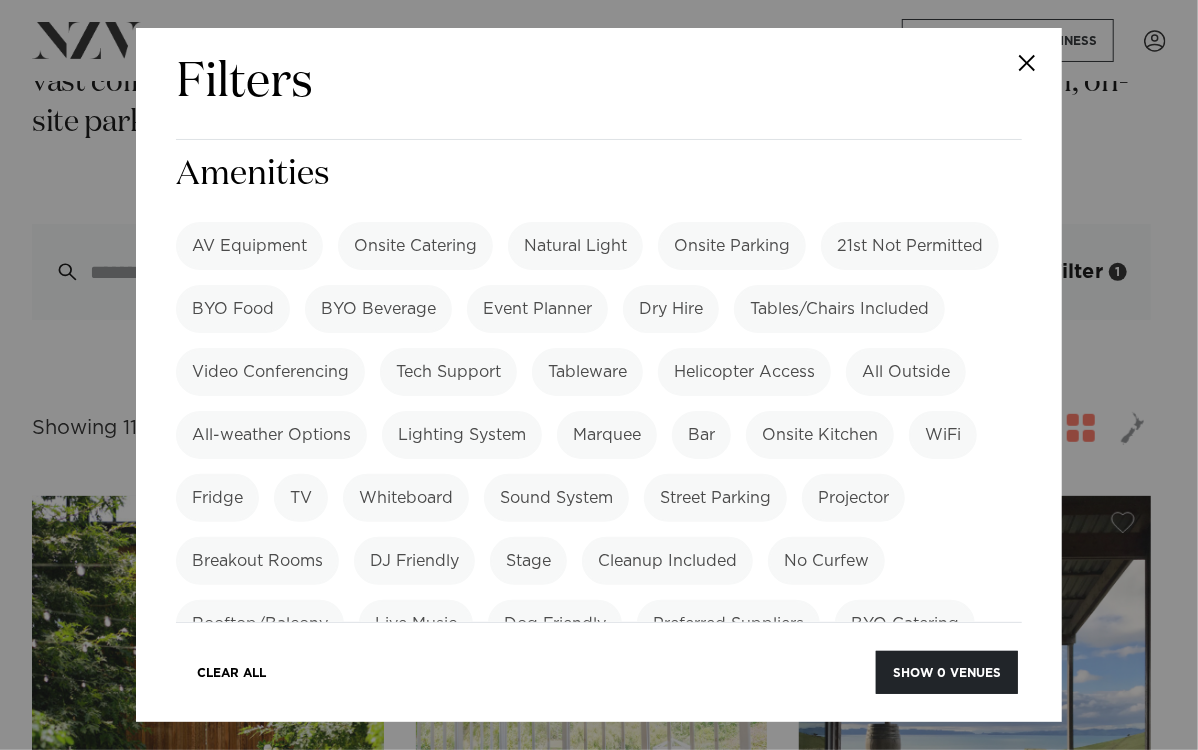 click on "Tech Support" at bounding box center [448, 372] 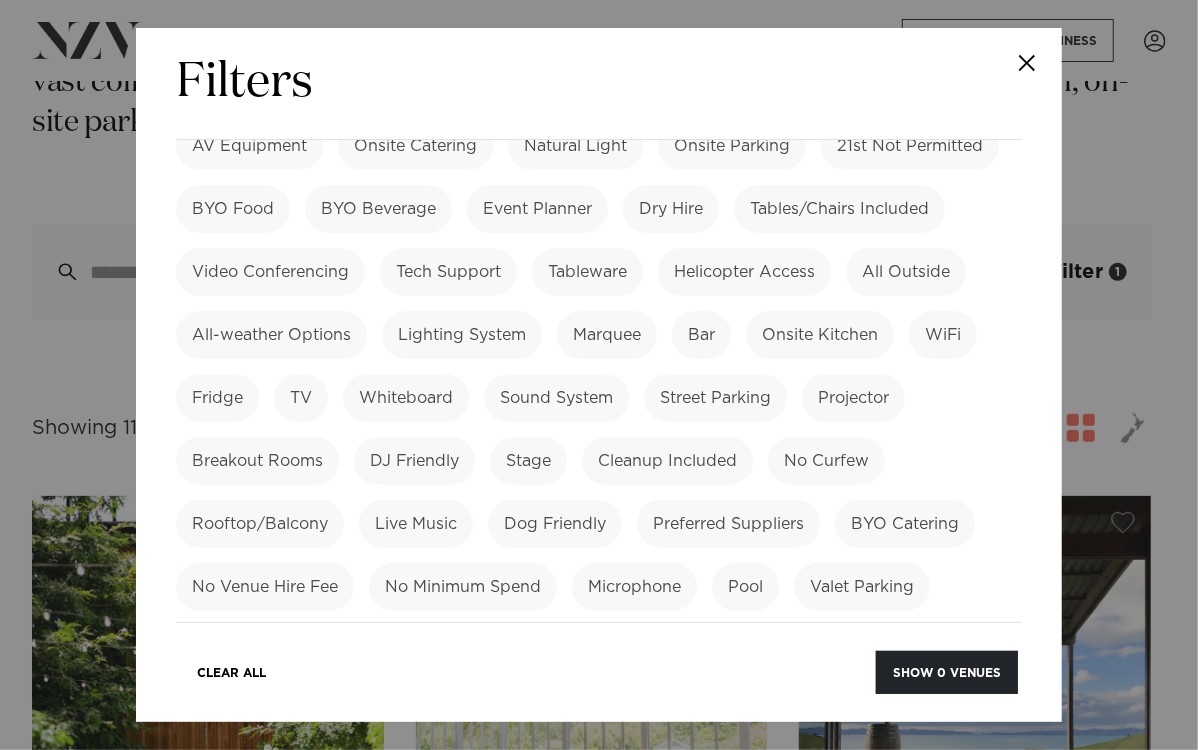 click on "Breakout Rooms" at bounding box center [257, 461] 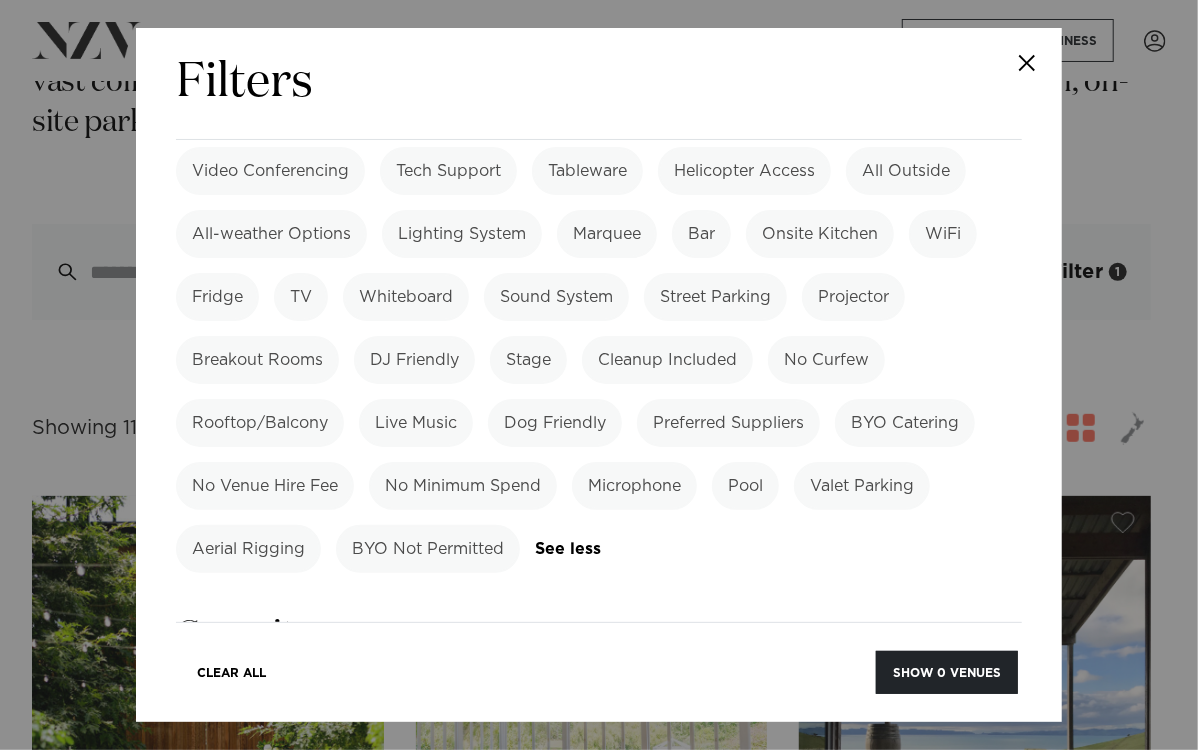 scroll, scrollTop: 1999, scrollLeft: 0, axis: vertical 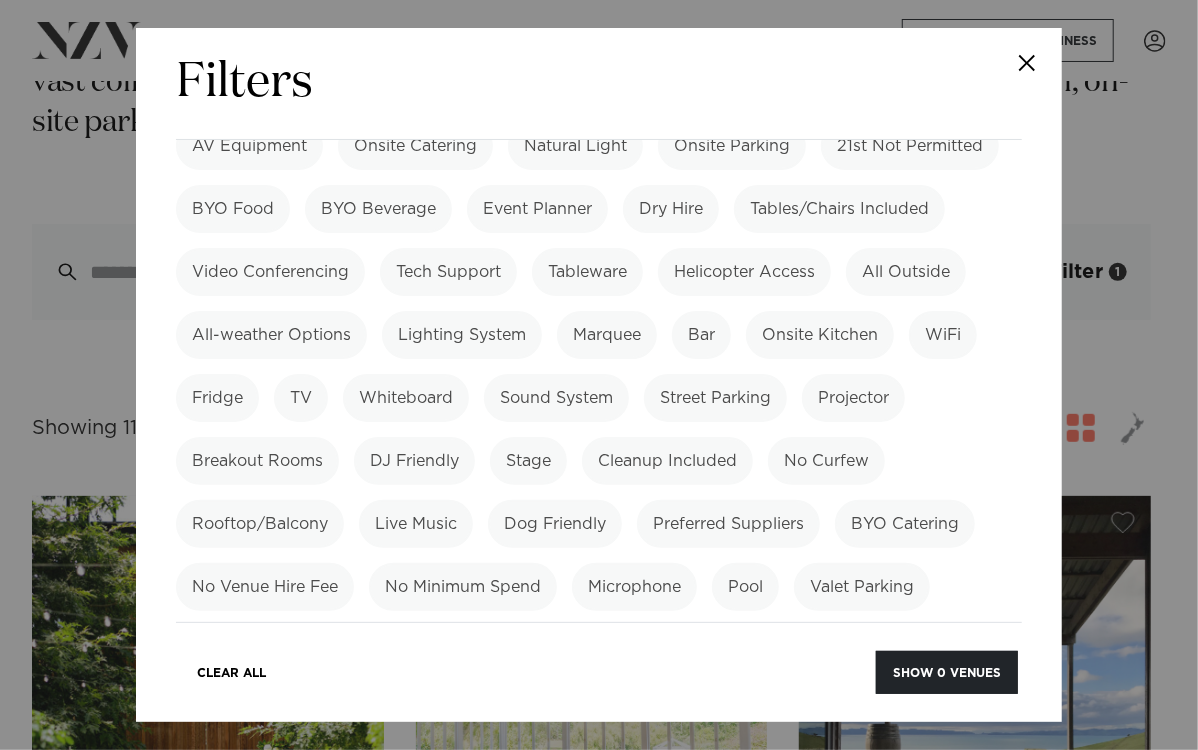 click on "Projector" at bounding box center [853, 398] 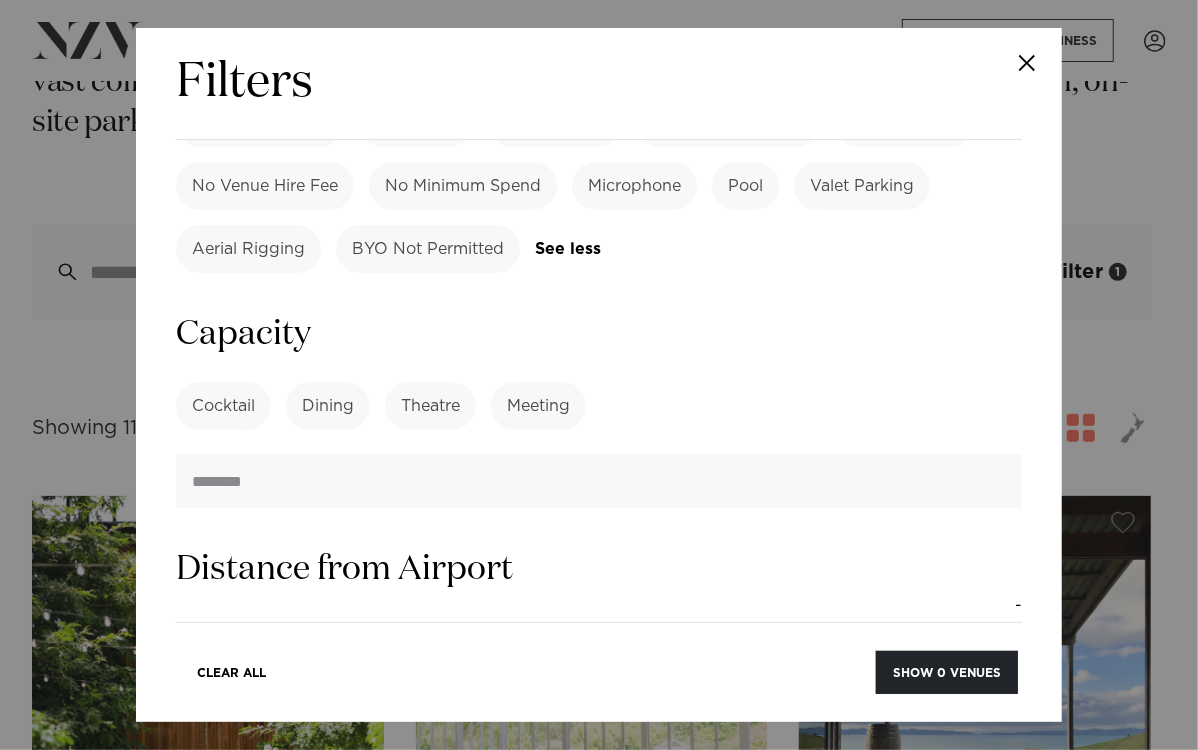 scroll, scrollTop: 2500, scrollLeft: 0, axis: vertical 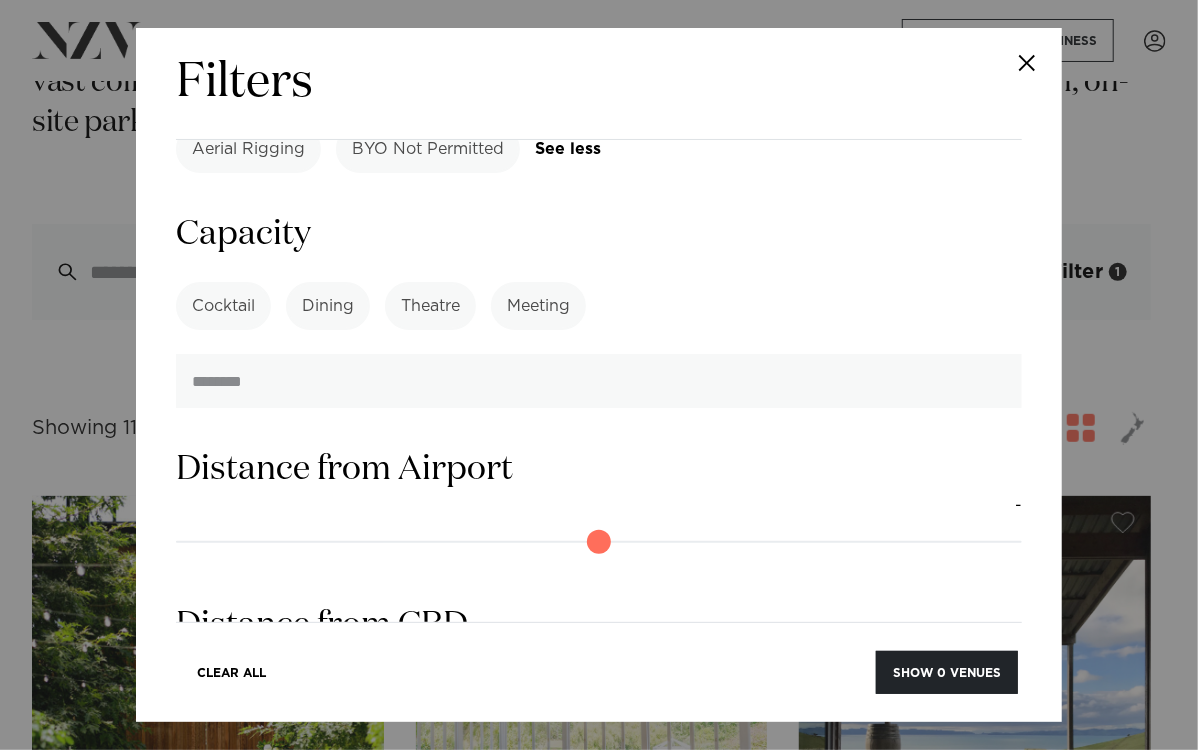 click on "Meeting" at bounding box center (538, 306) 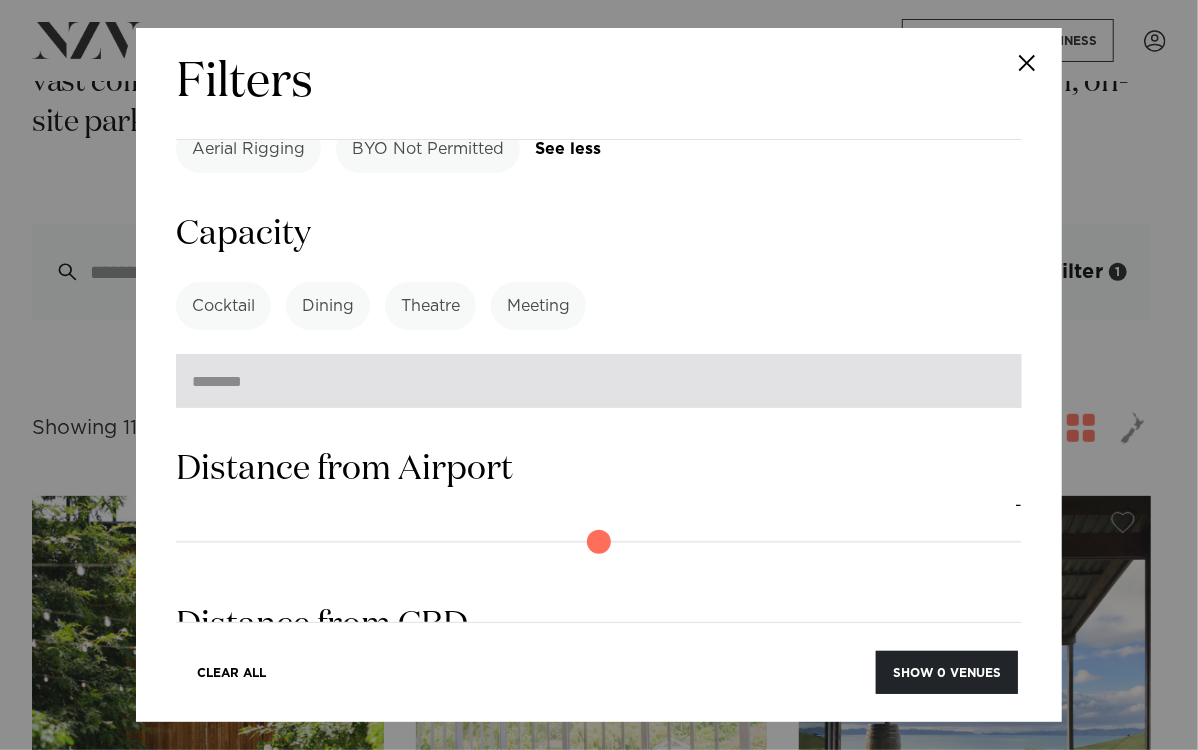 click at bounding box center (599, 381) 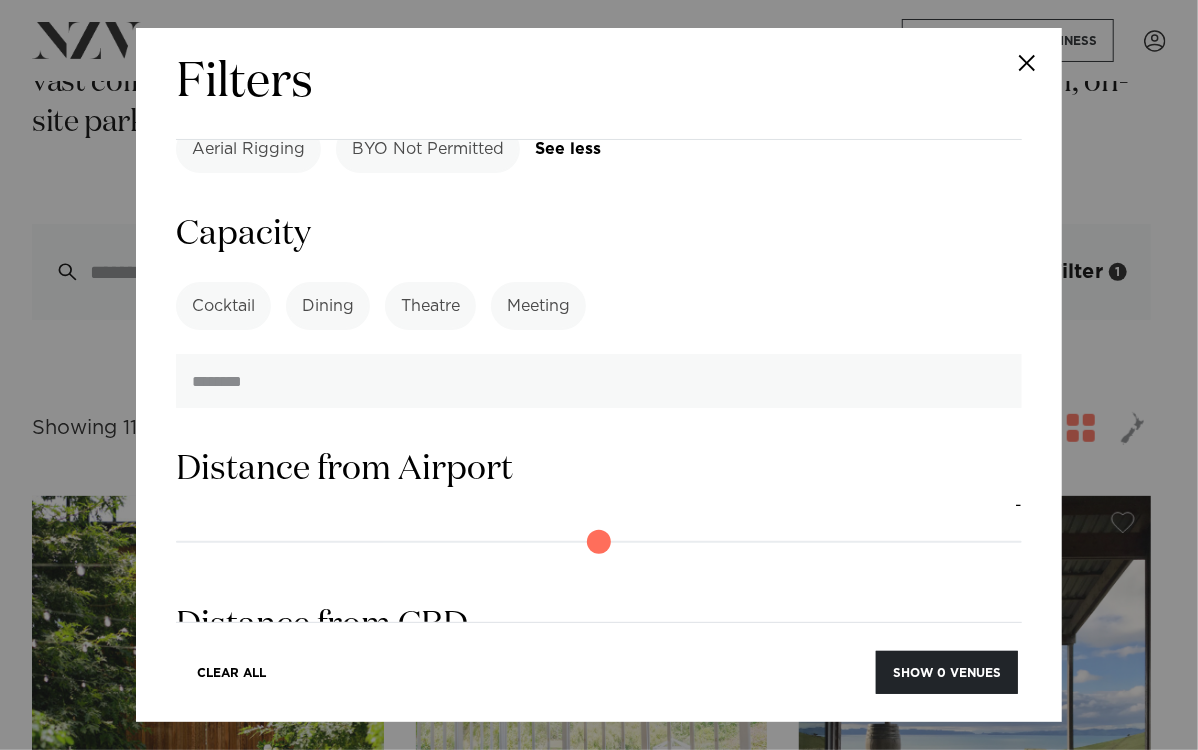 type on "**" 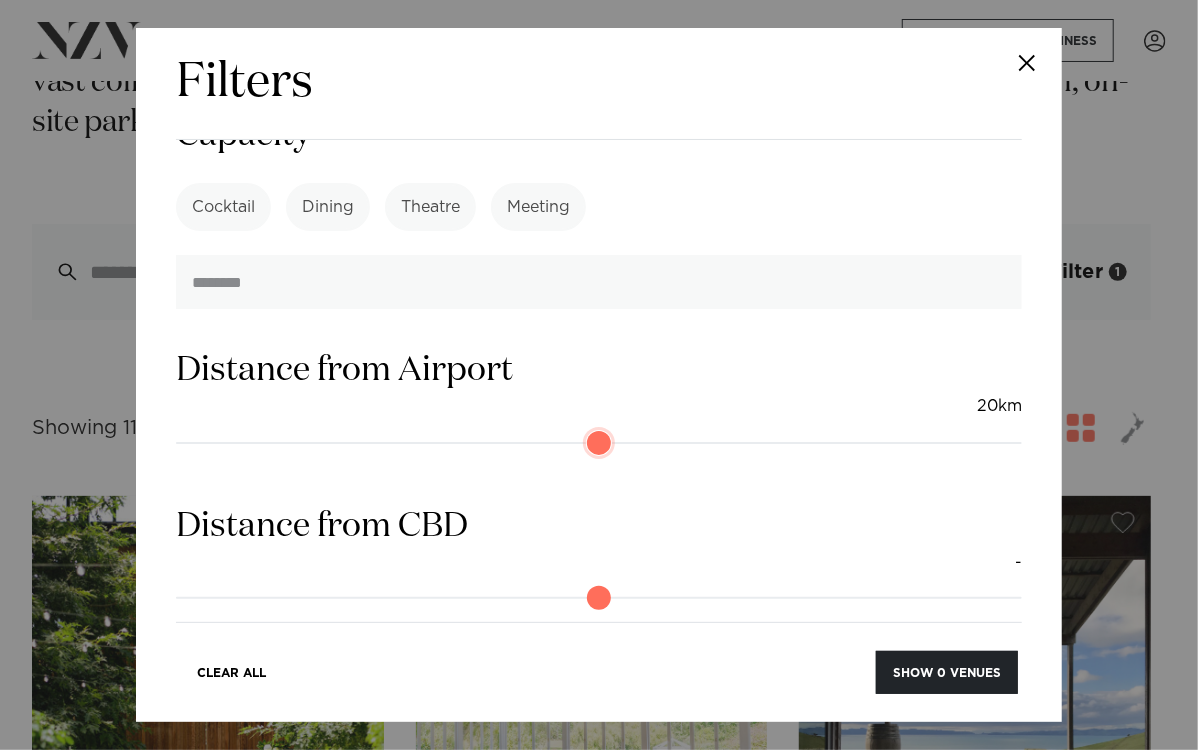 drag, startPoint x: 190, startPoint y: 421, endPoint x: 343, endPoint y: 411, distance: 153.32645 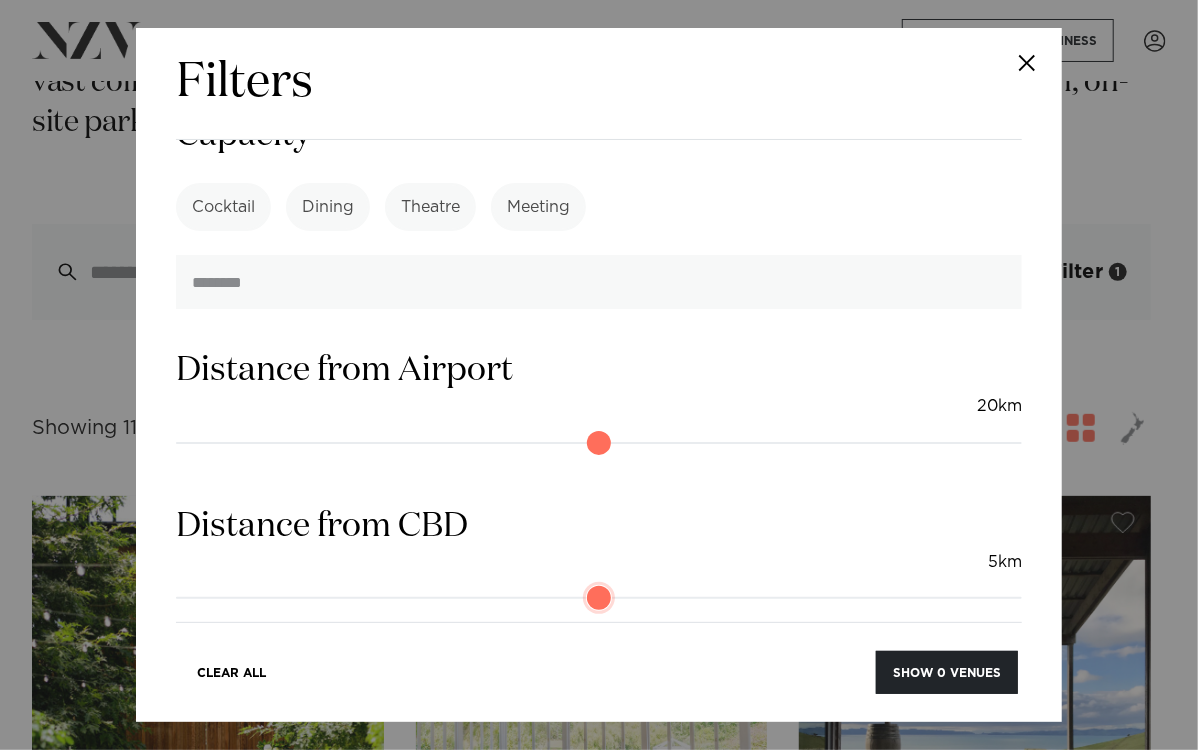 drag, startPoint x: 193, startPoint y: 573, endPoint x: 215, endPoint y: 571, distance: 22.090721 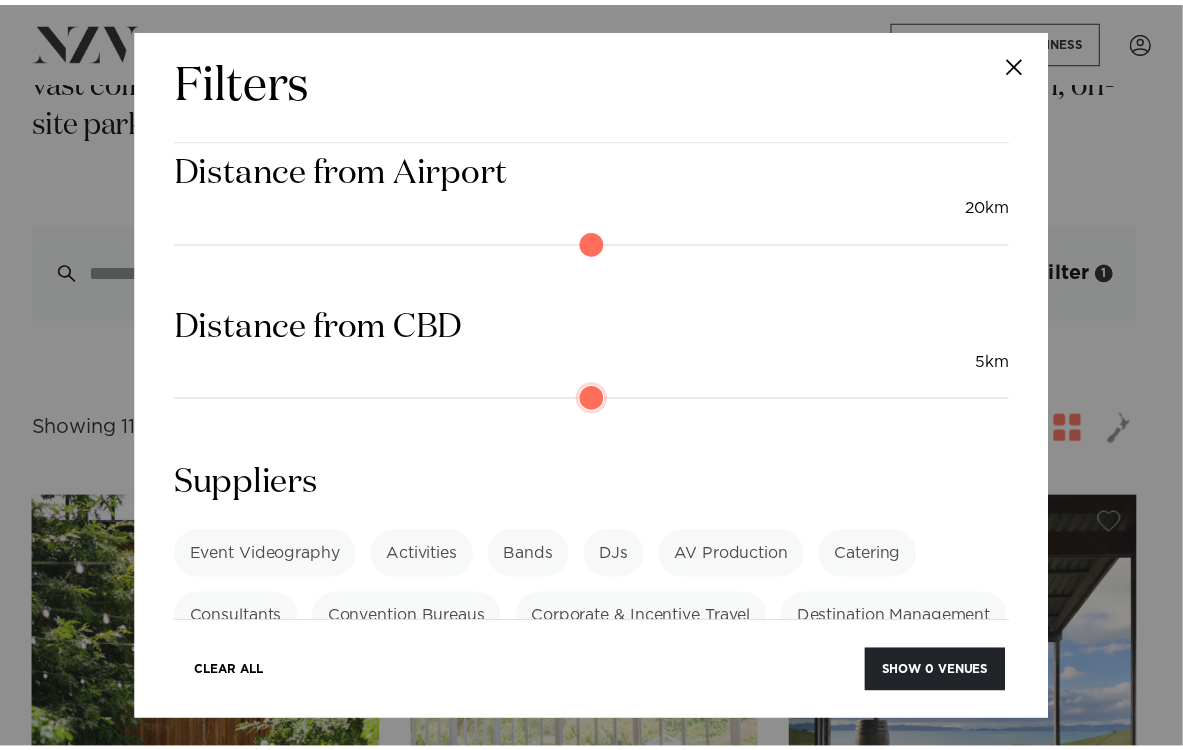 scroll, scrollTop: 2897, scrollLeft: 0, axis: vertical 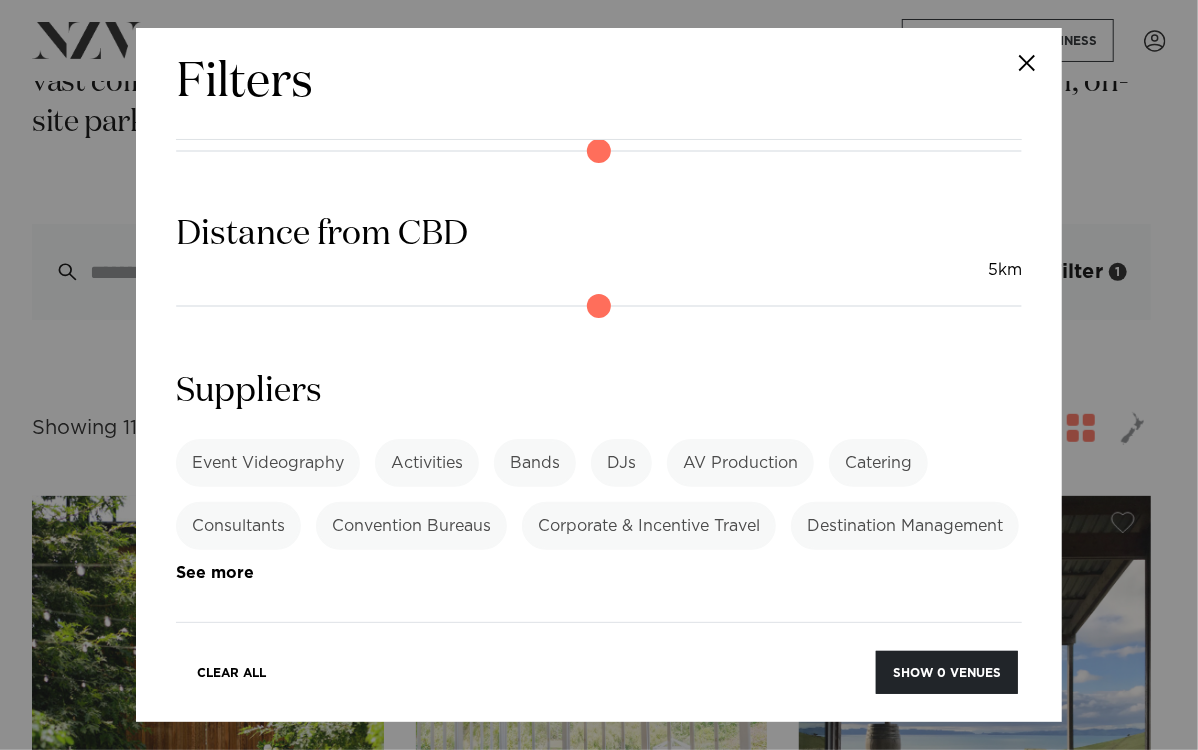 click at bounding box center [1027, 63] 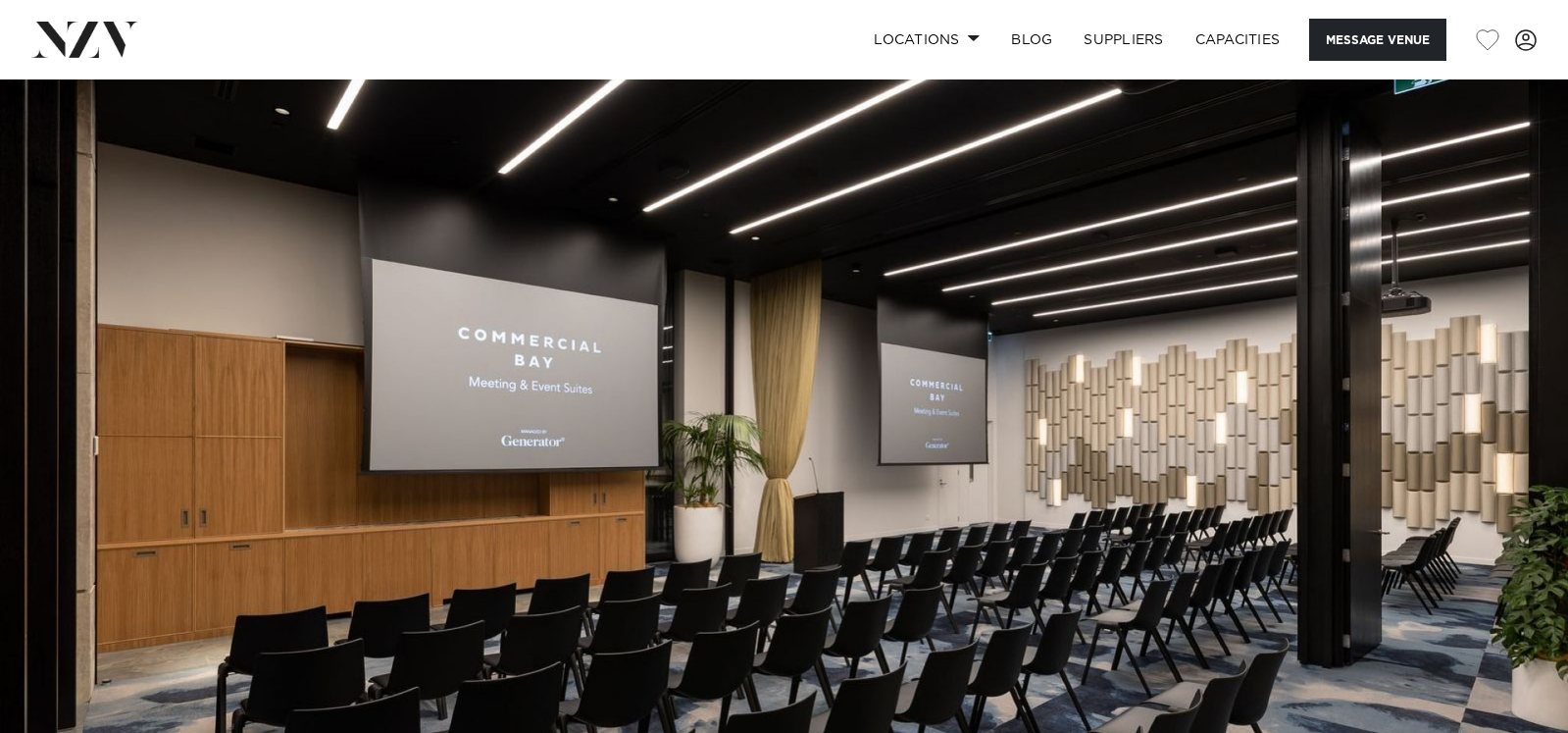 scroll, scrollTop: 0, scrollLeft: 0, axis: both 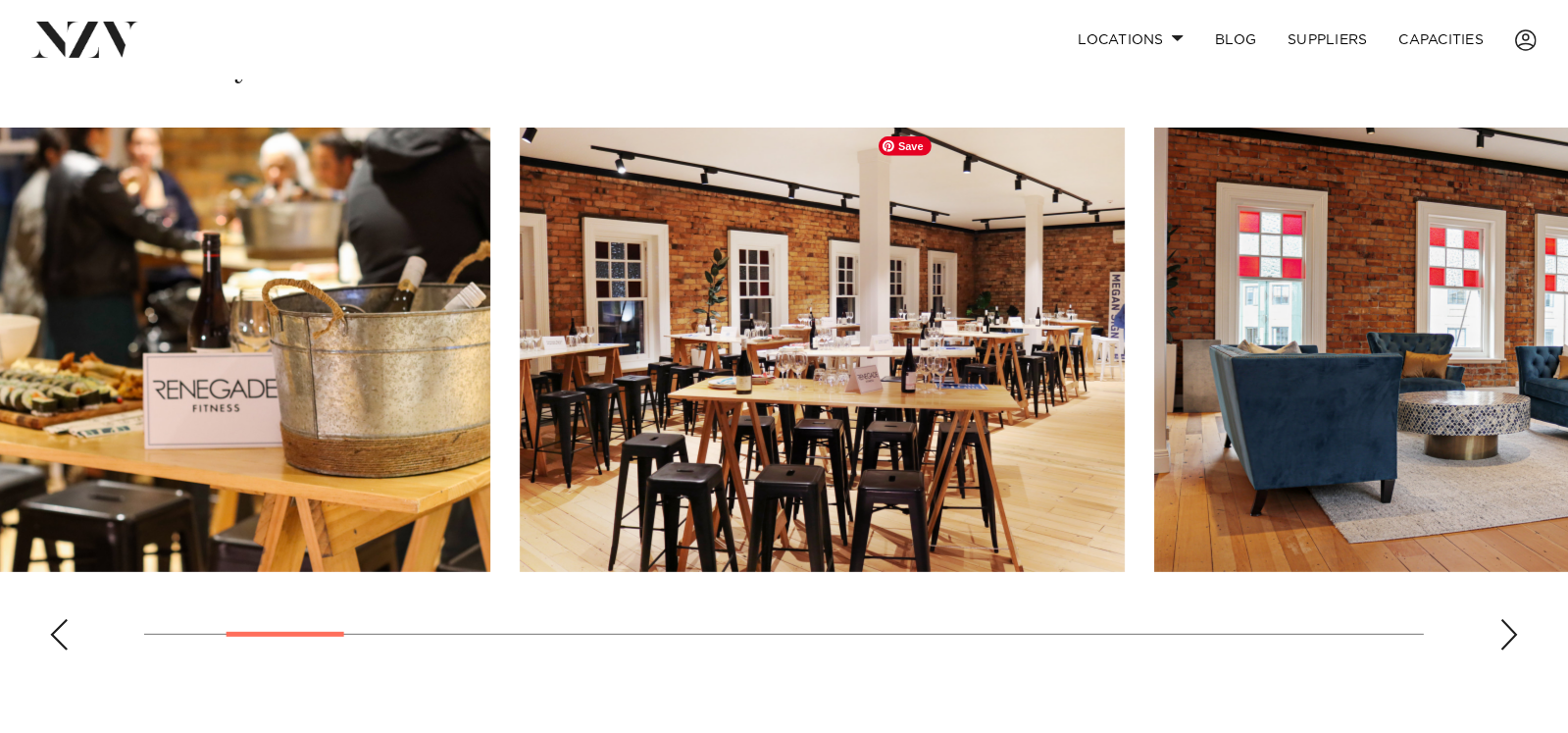 click at bounding box center (822, 349) 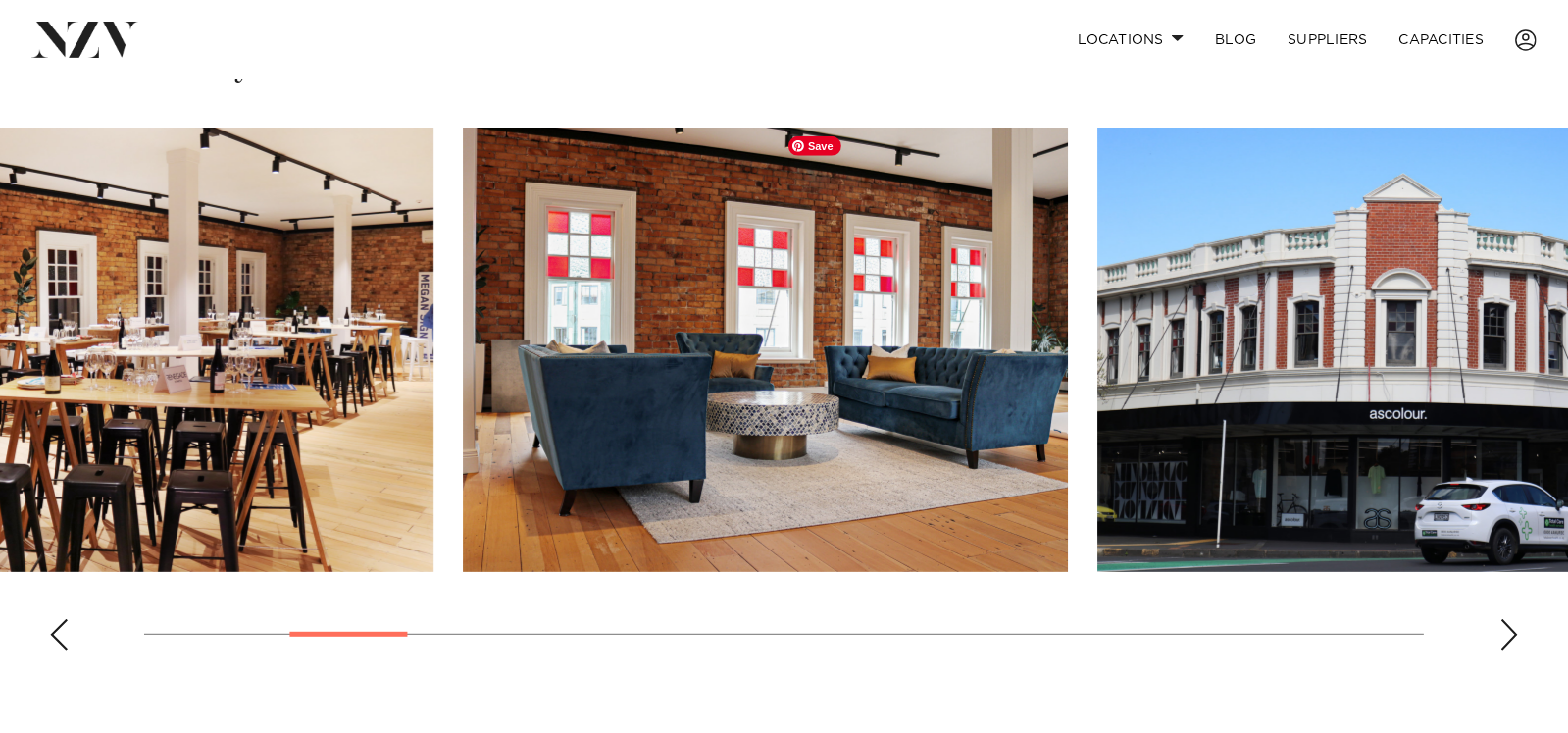 click at bounding box center (130, 349) 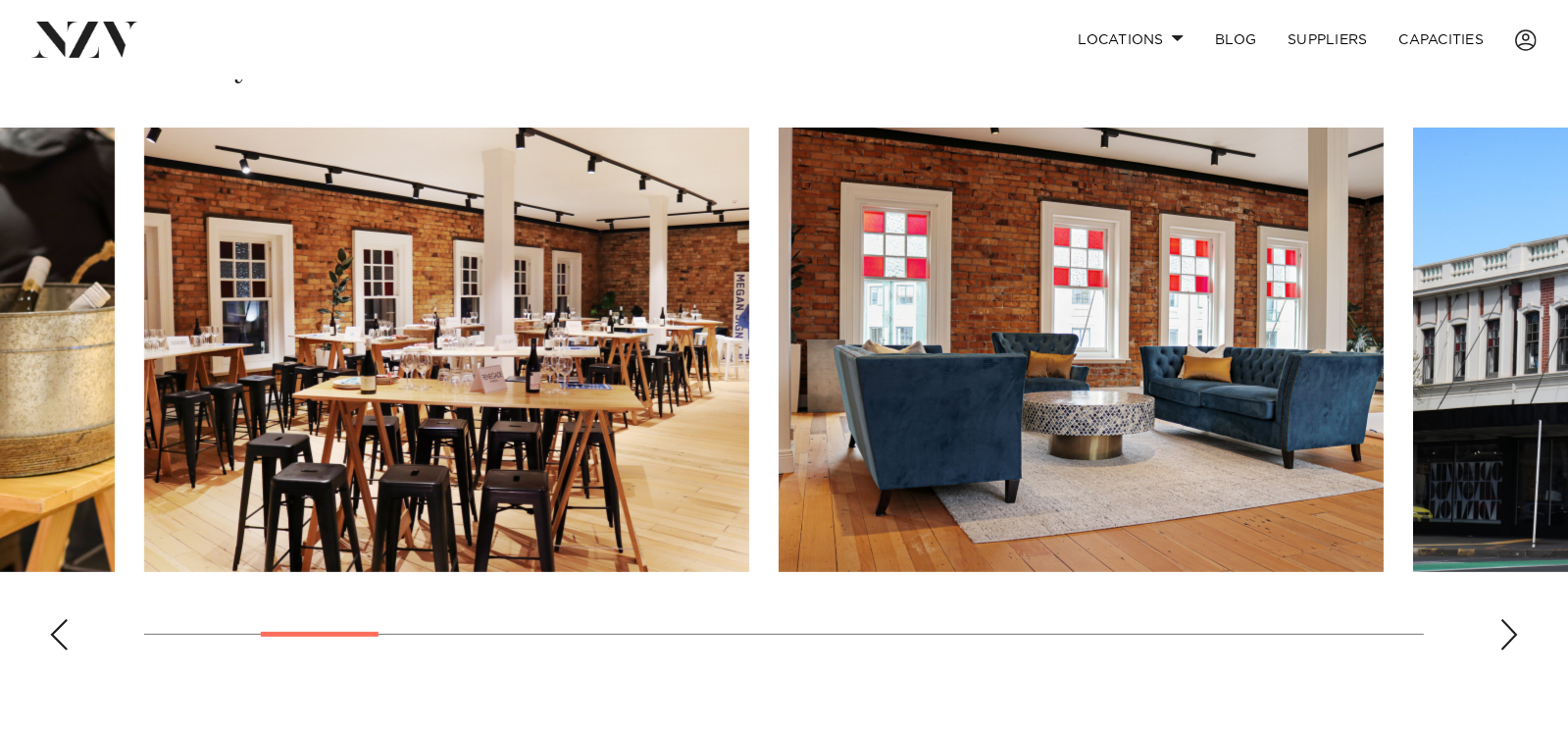 click at bounding box center [1509, 635] 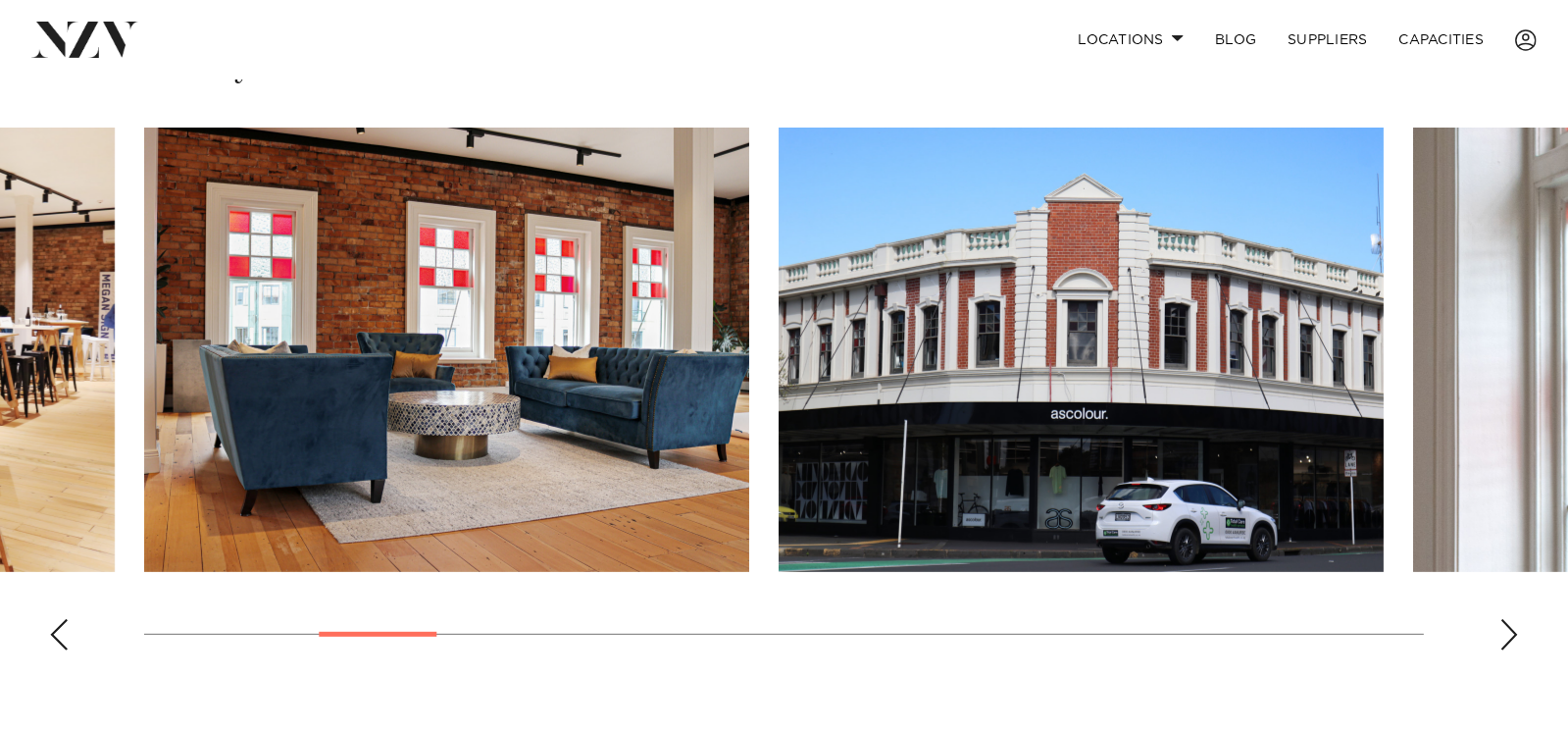 click at bounding box center (1509, 635) 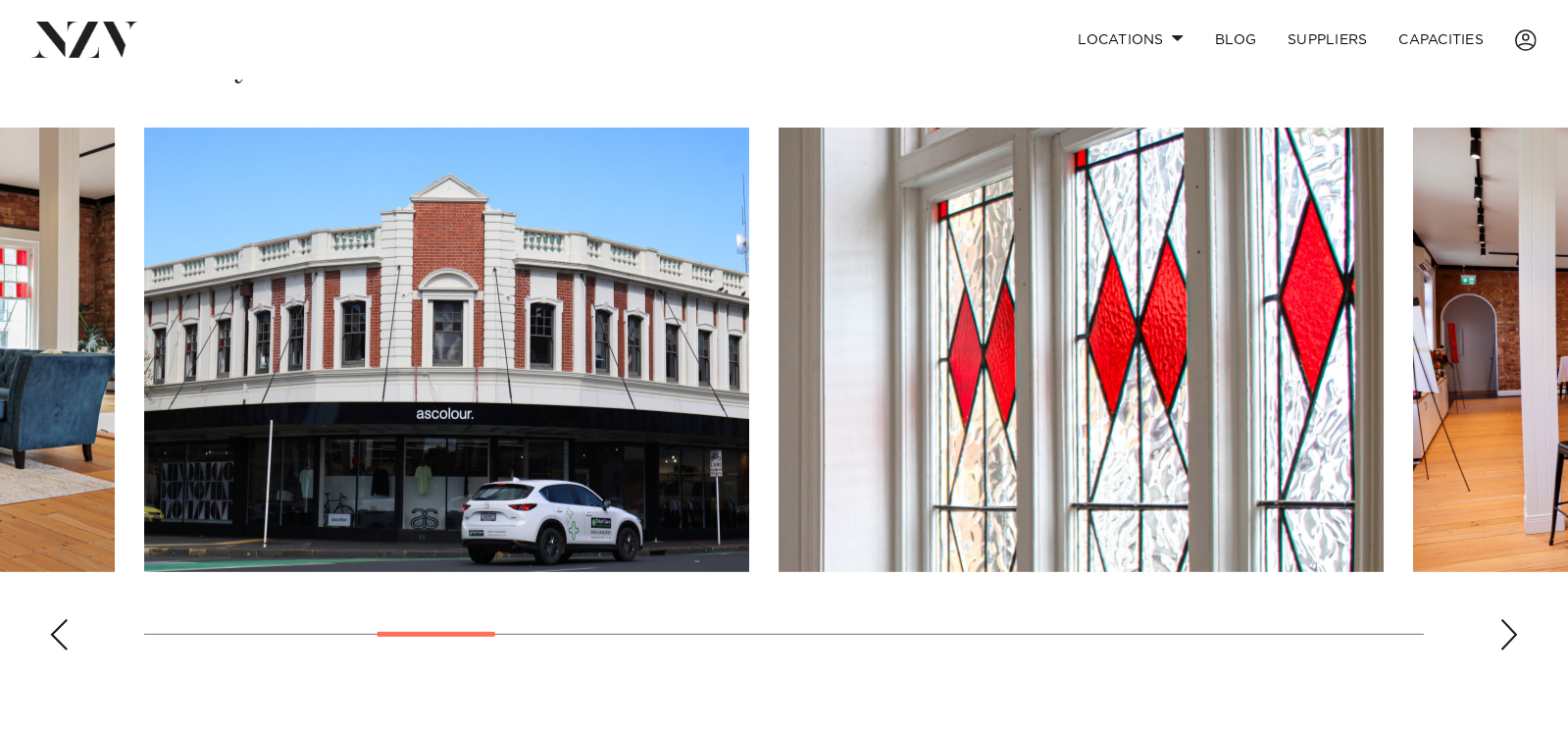 click at bounding box center (1509, 635) 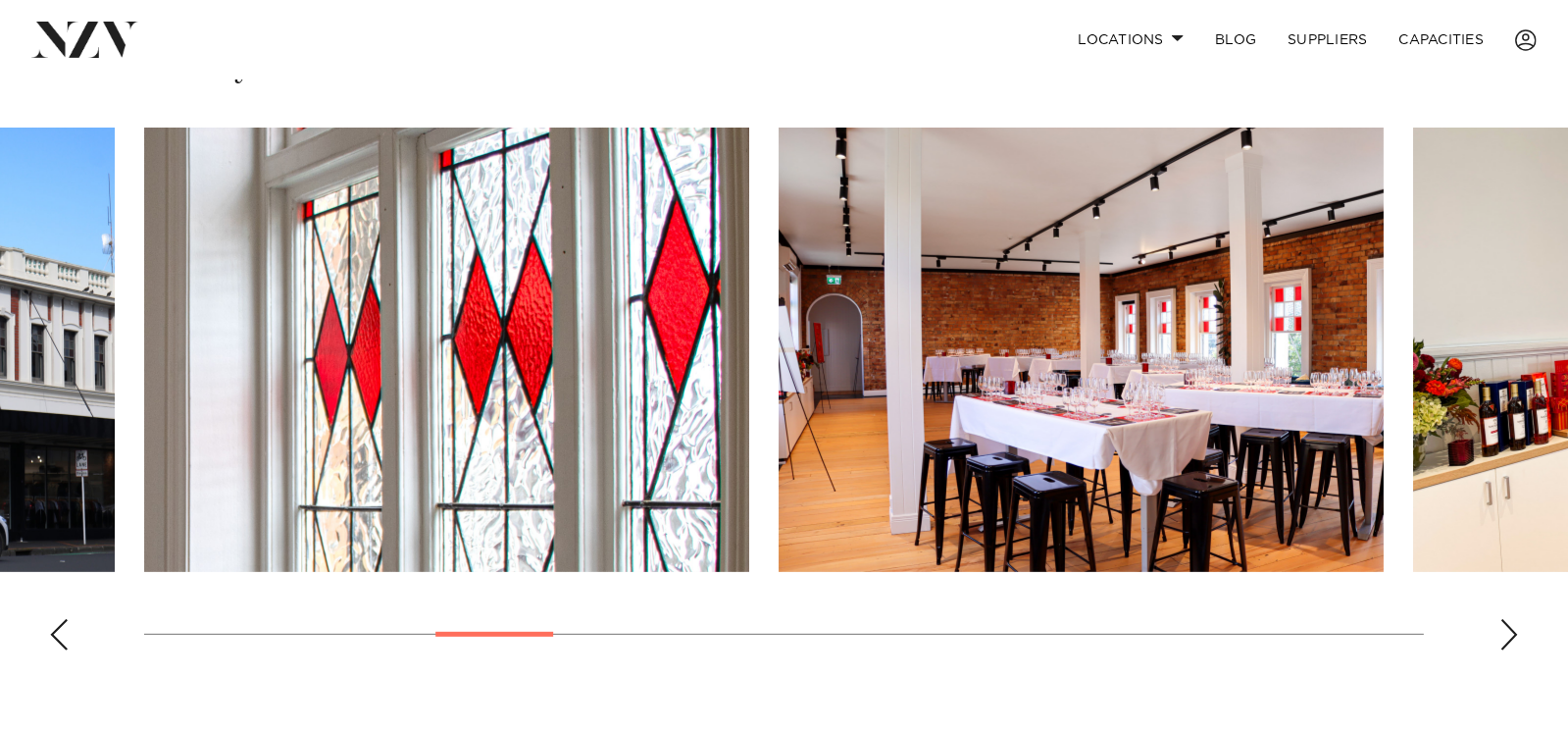 click at bounding box center (1509, 635) 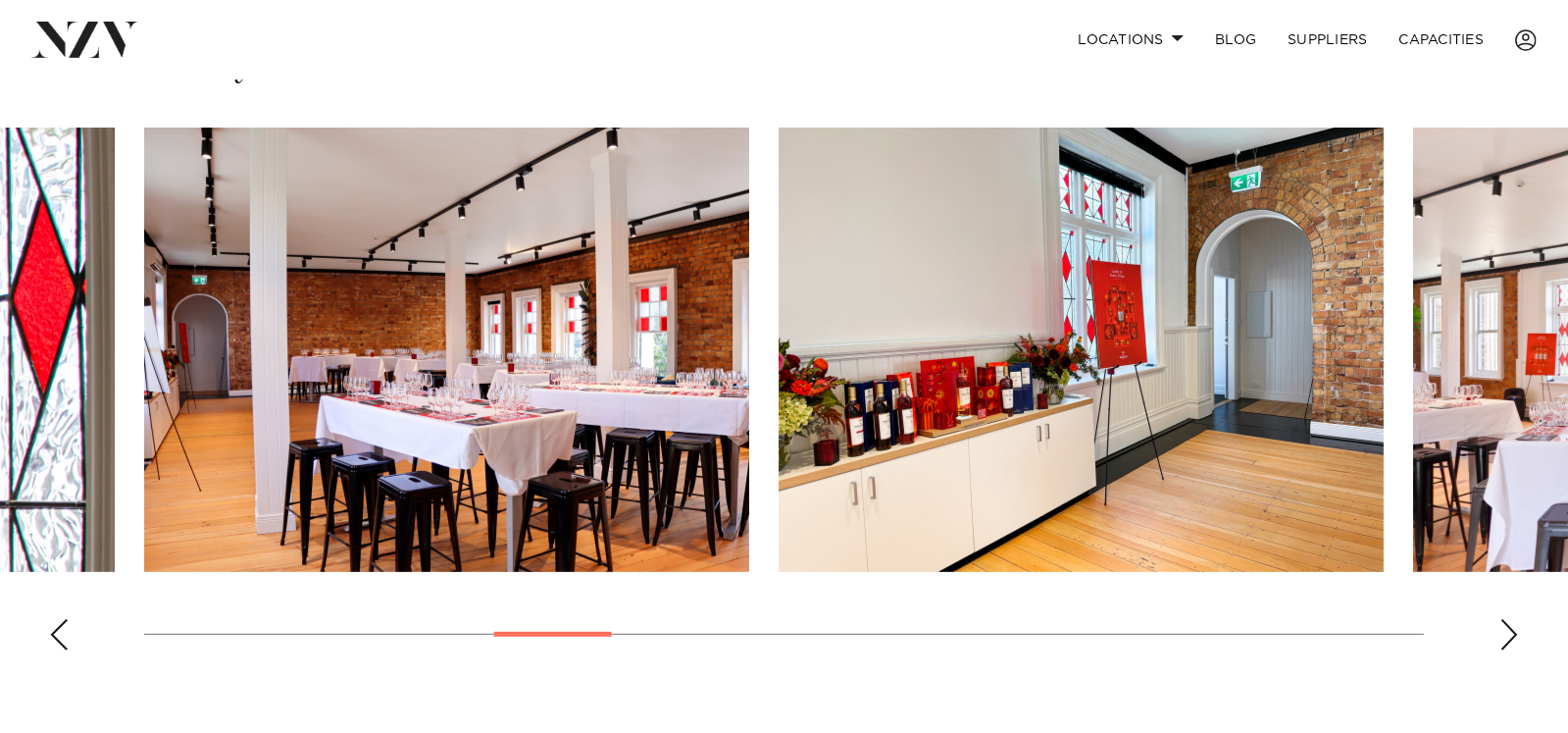 click at bounding box center (1509, 635) 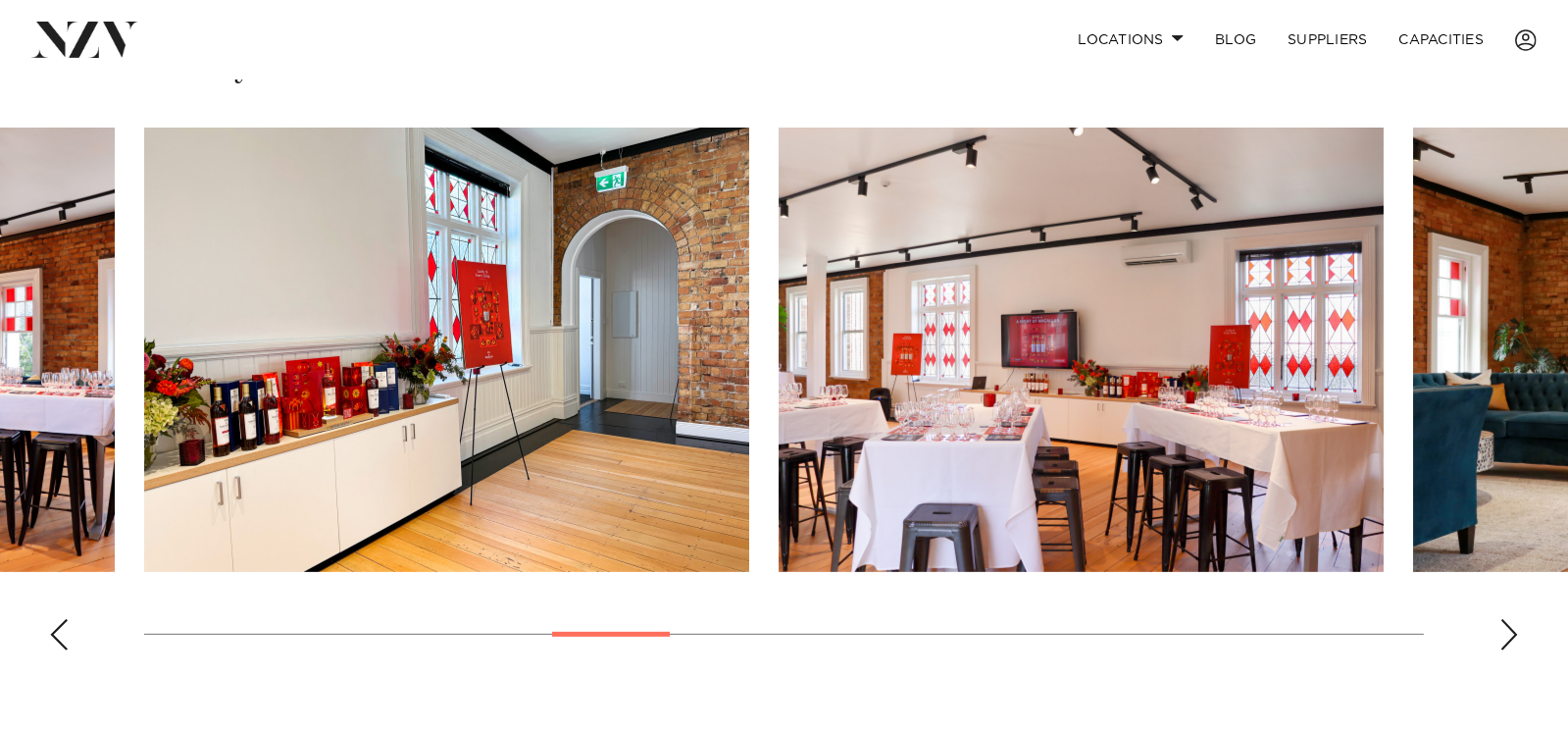 click at bounding box center [1509, 635] 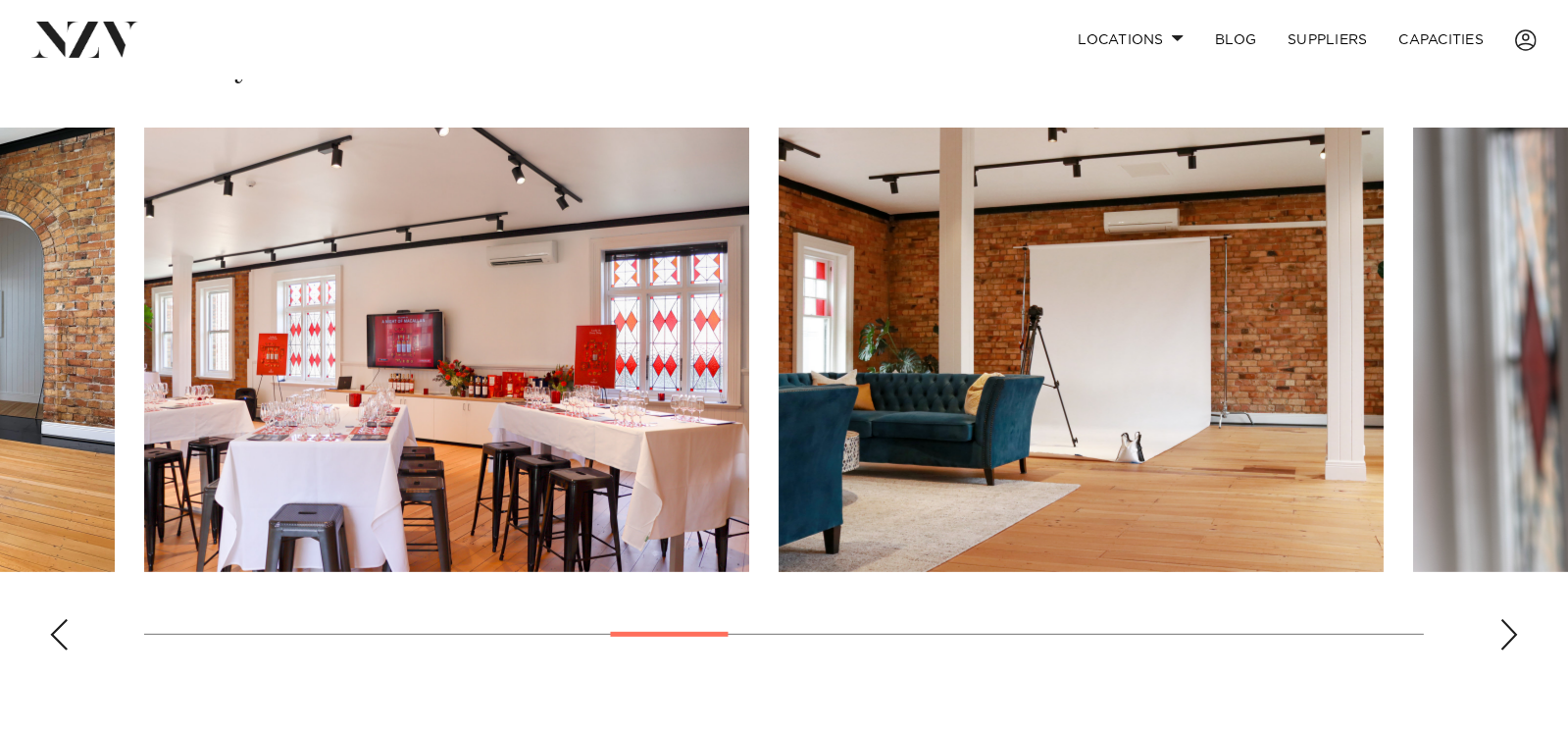 click at bounding box center [1509, 635] 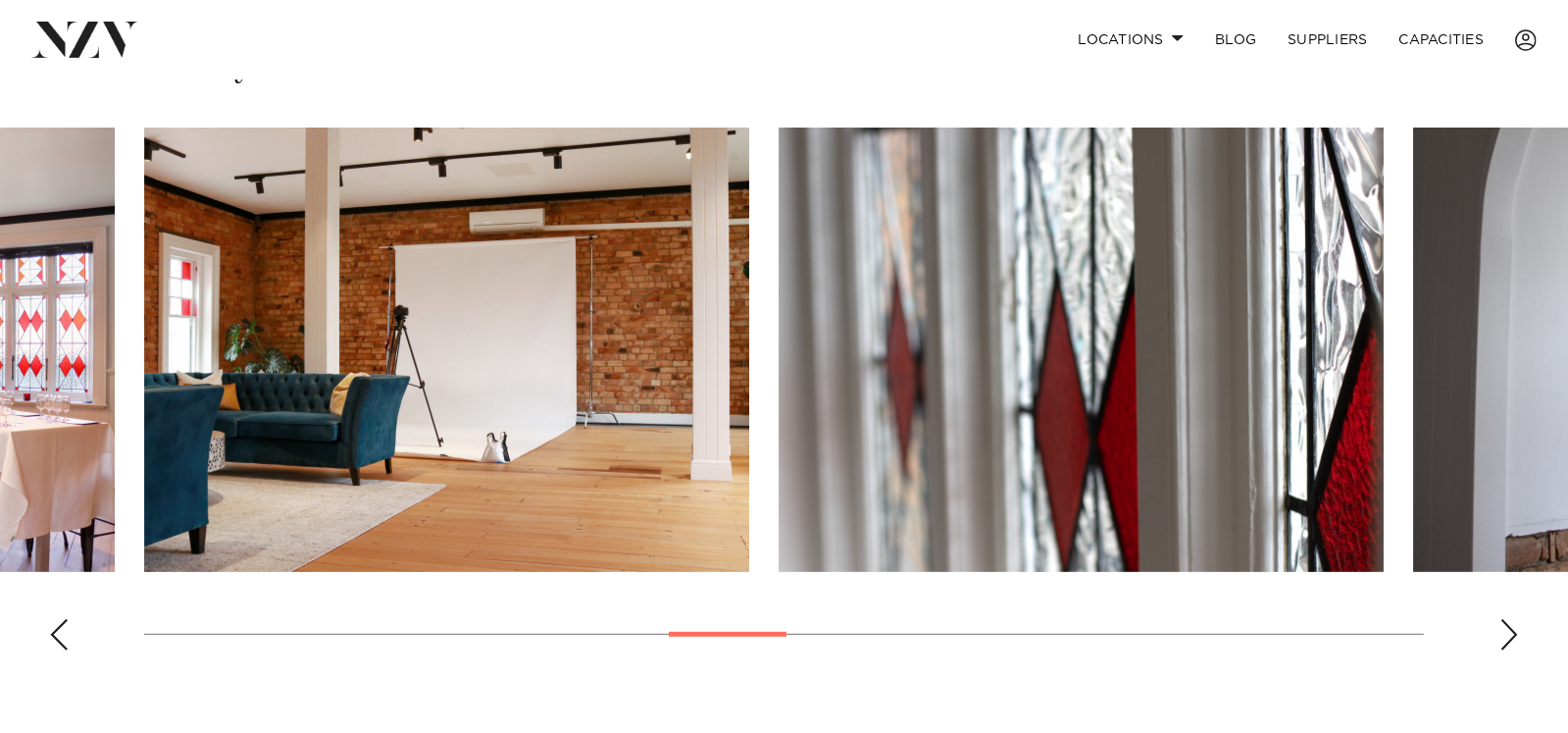 click at bounding box center [1509, 635] 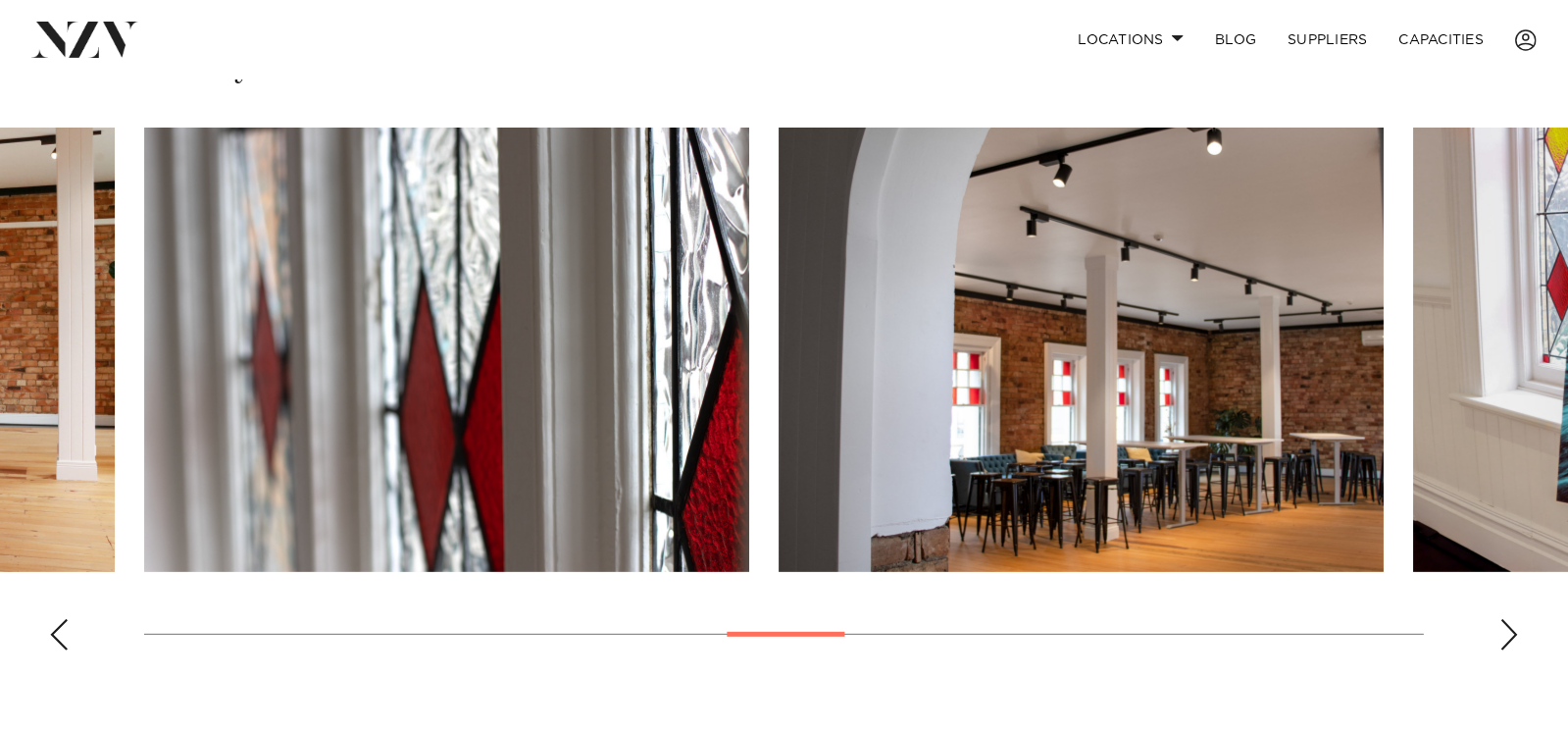 click at bounding box center [1509, 635] 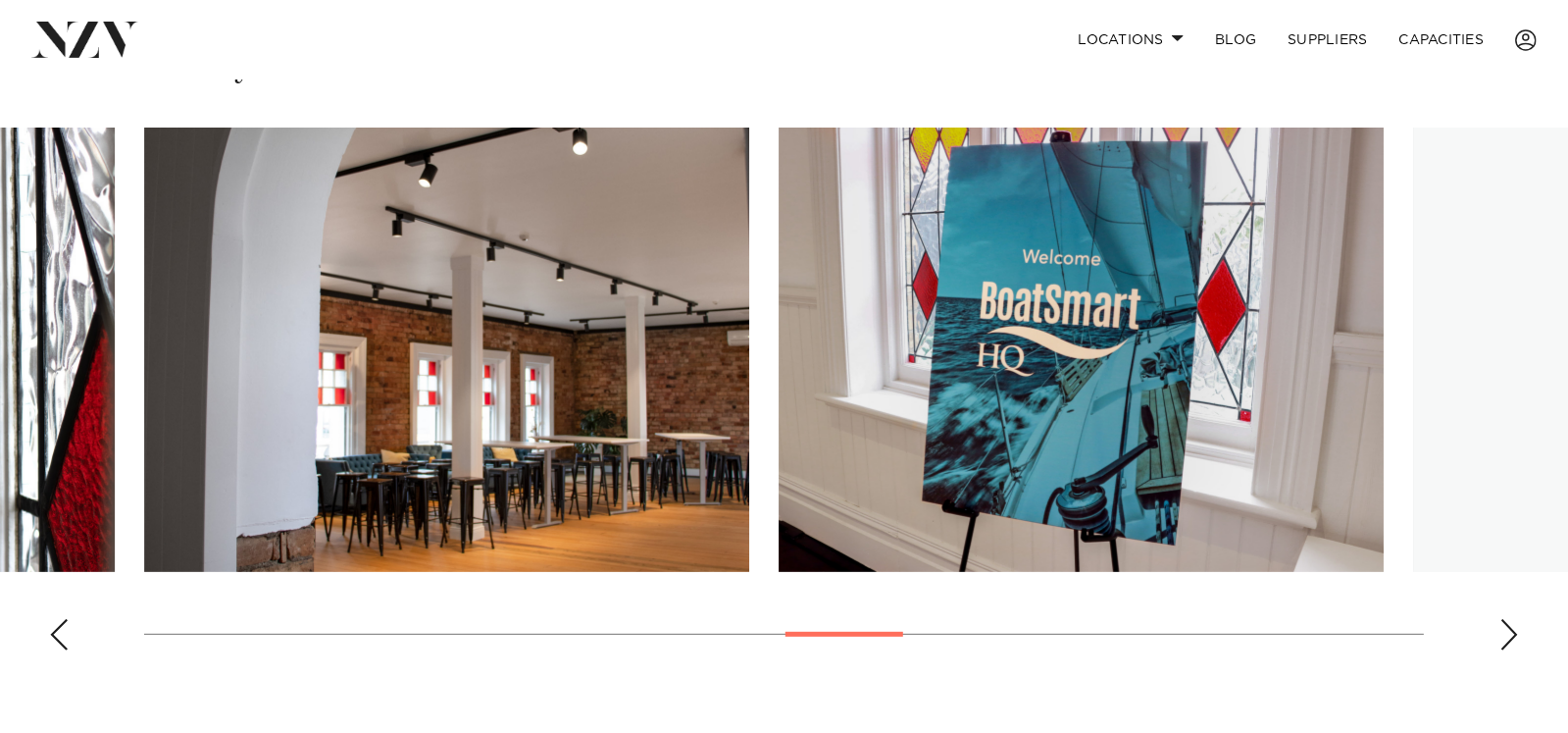 click at bounding box center [1509, 635] 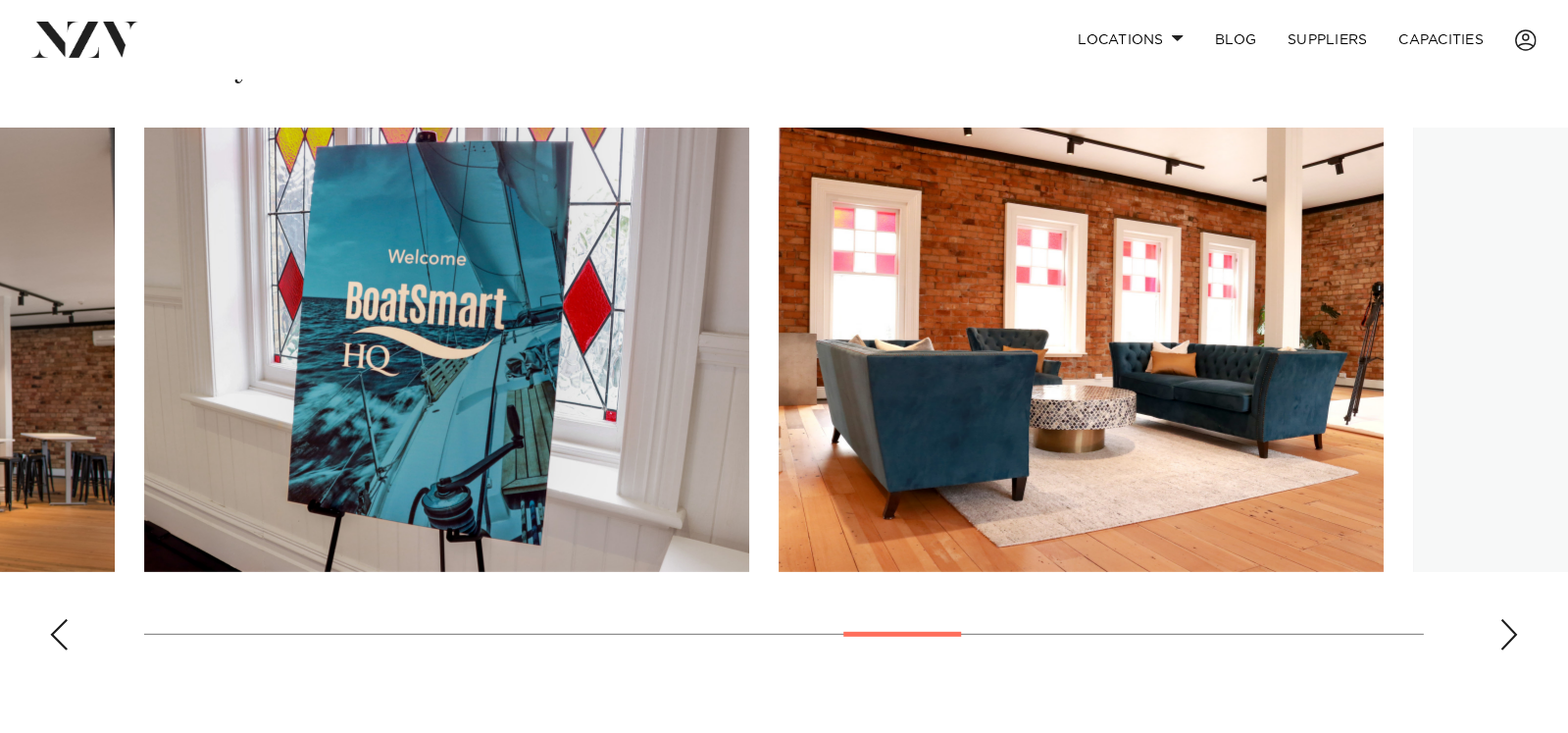 click at bounding box center [1509, 635] 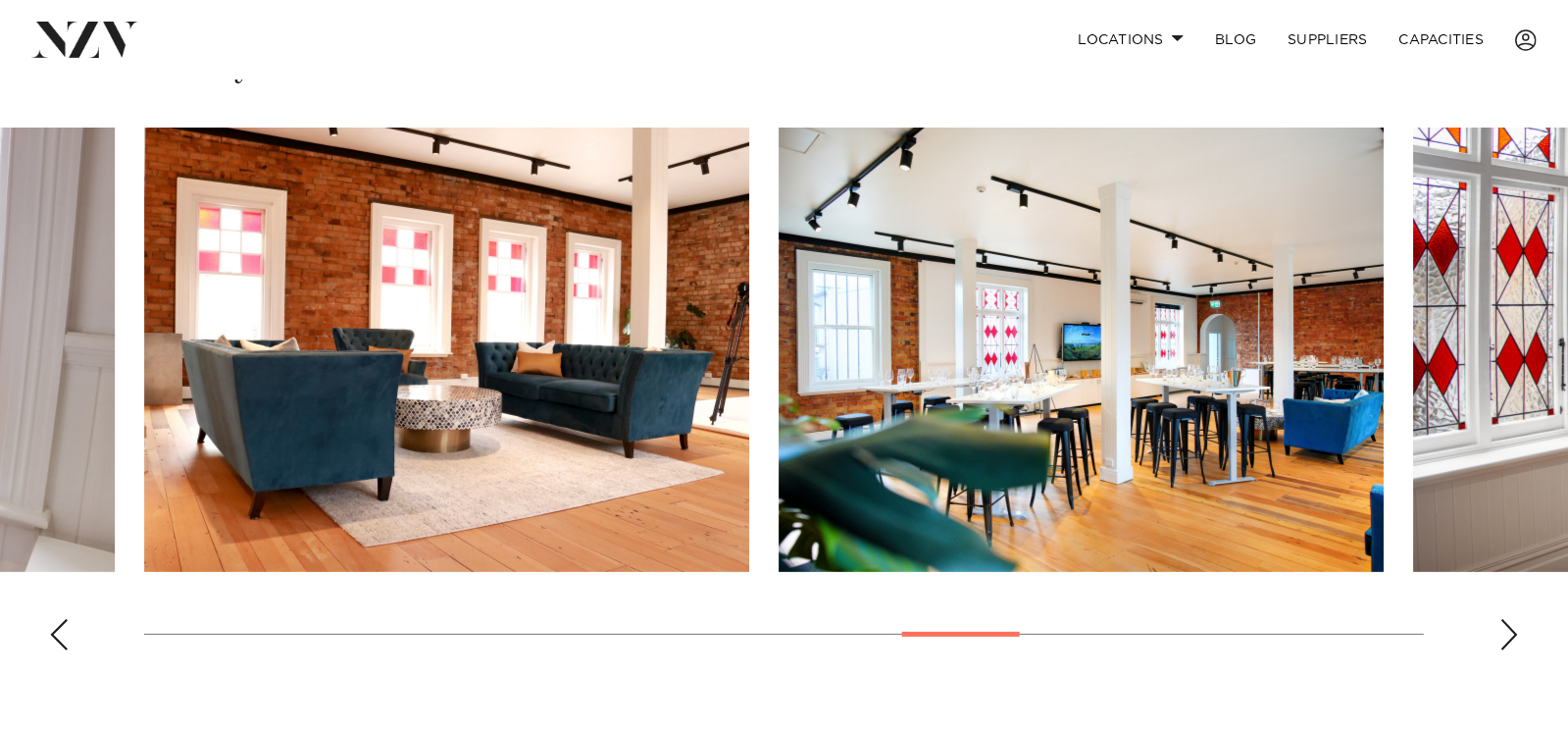 click at bounding box center [1509, 635] 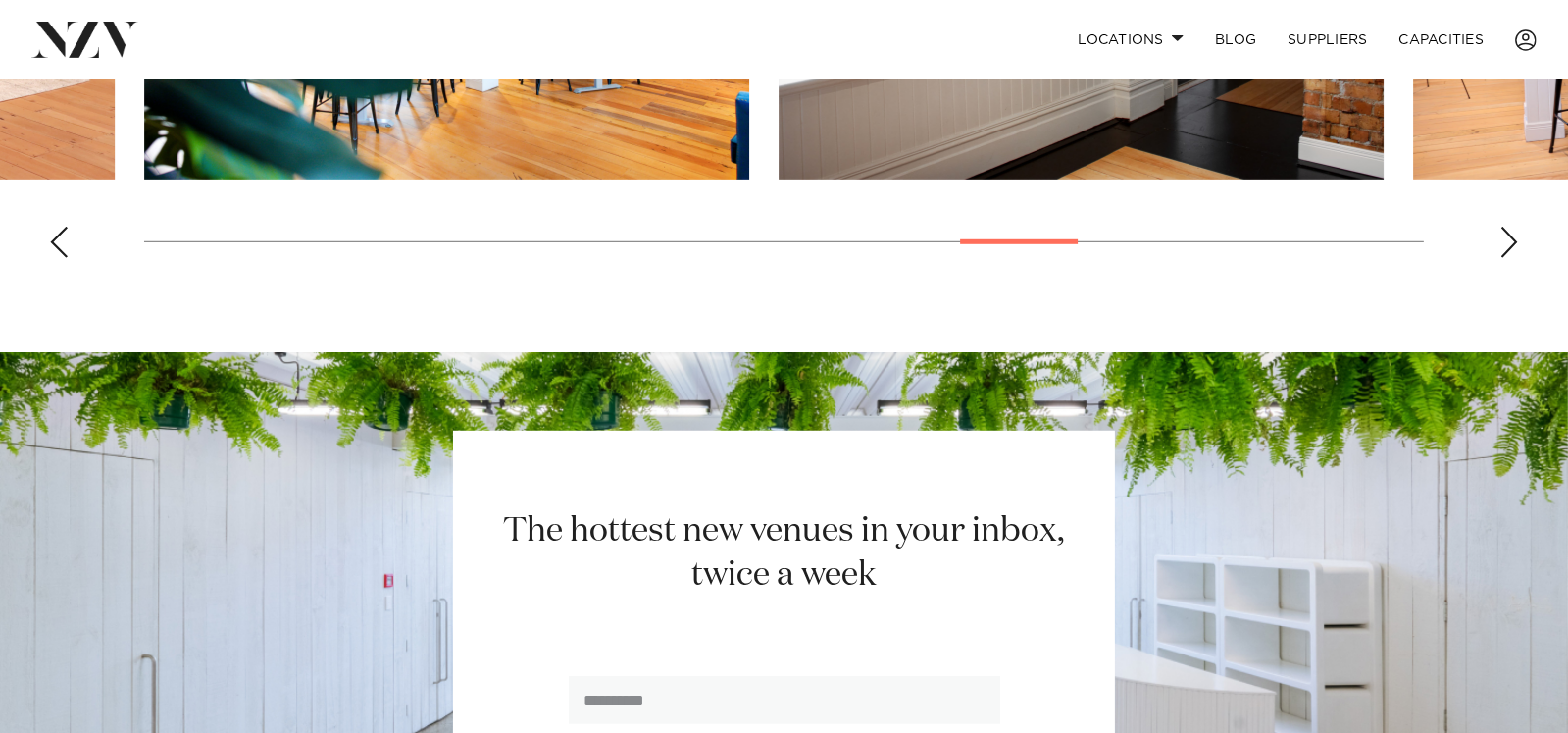 scroll, scrollTop: 1275, scrollLeft: 0, axis: vertical 